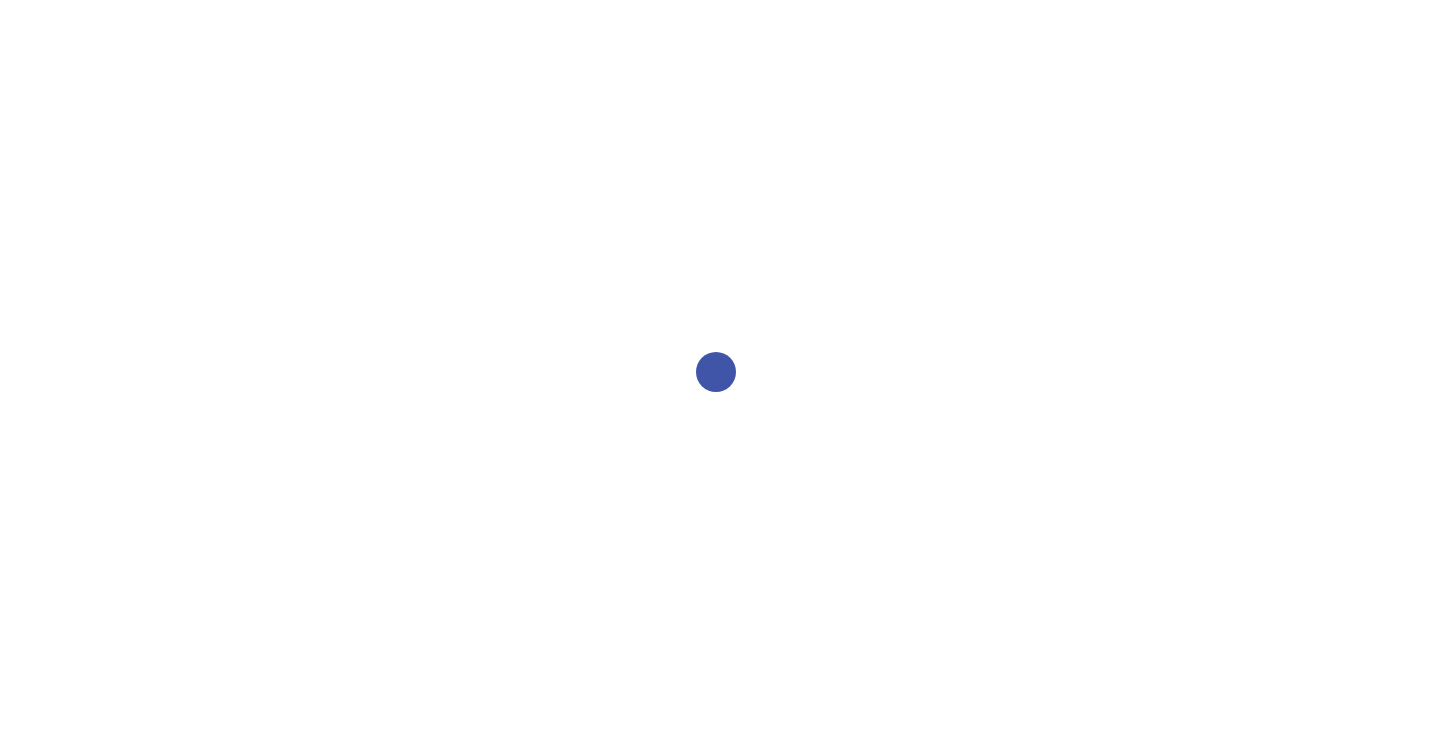 scroll, scrollTop: 0, scrollLeft: 0, axis: both 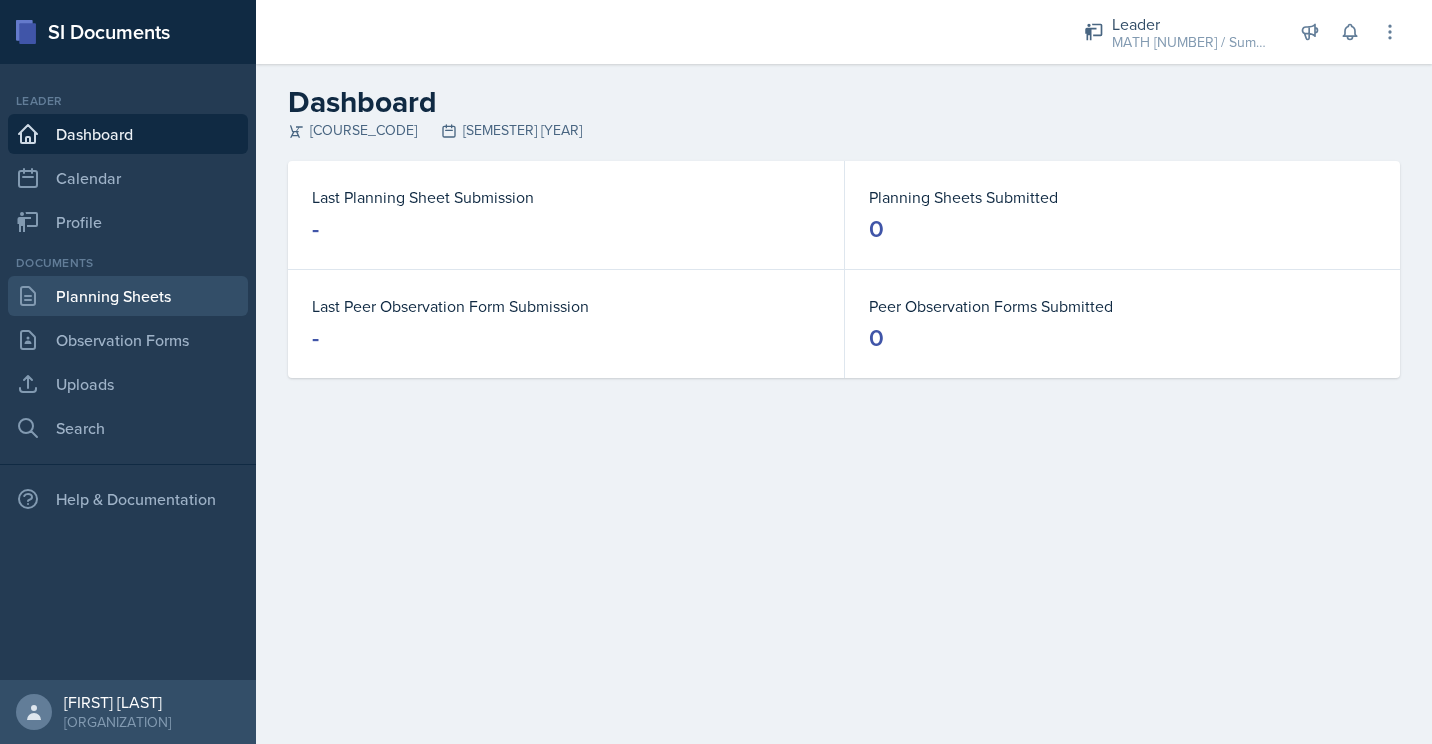 click on "Planning Sheets" at bounding box center [128, 296] 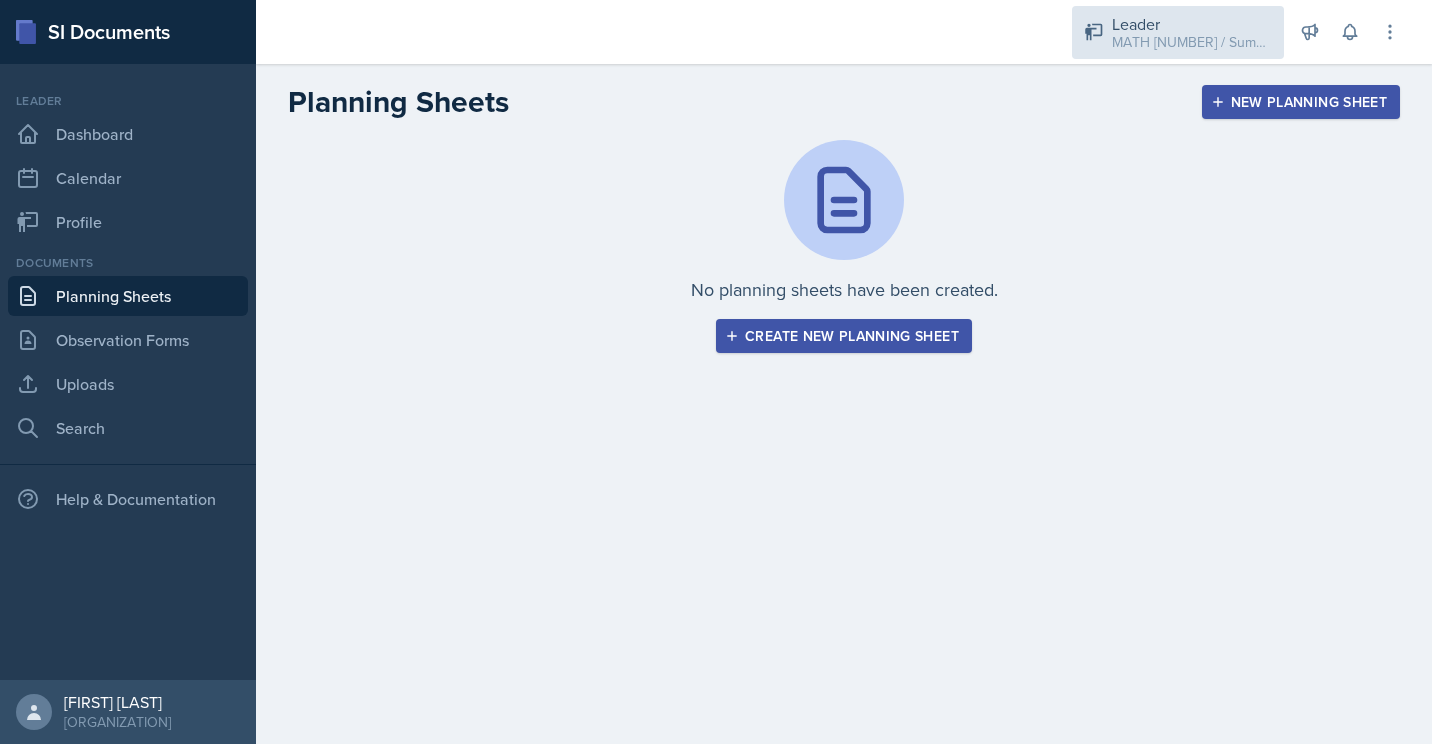 click on "MATH [NUMBER] / Summer [NUMBER] [YEAR]" at bounding box center (1192, 42) 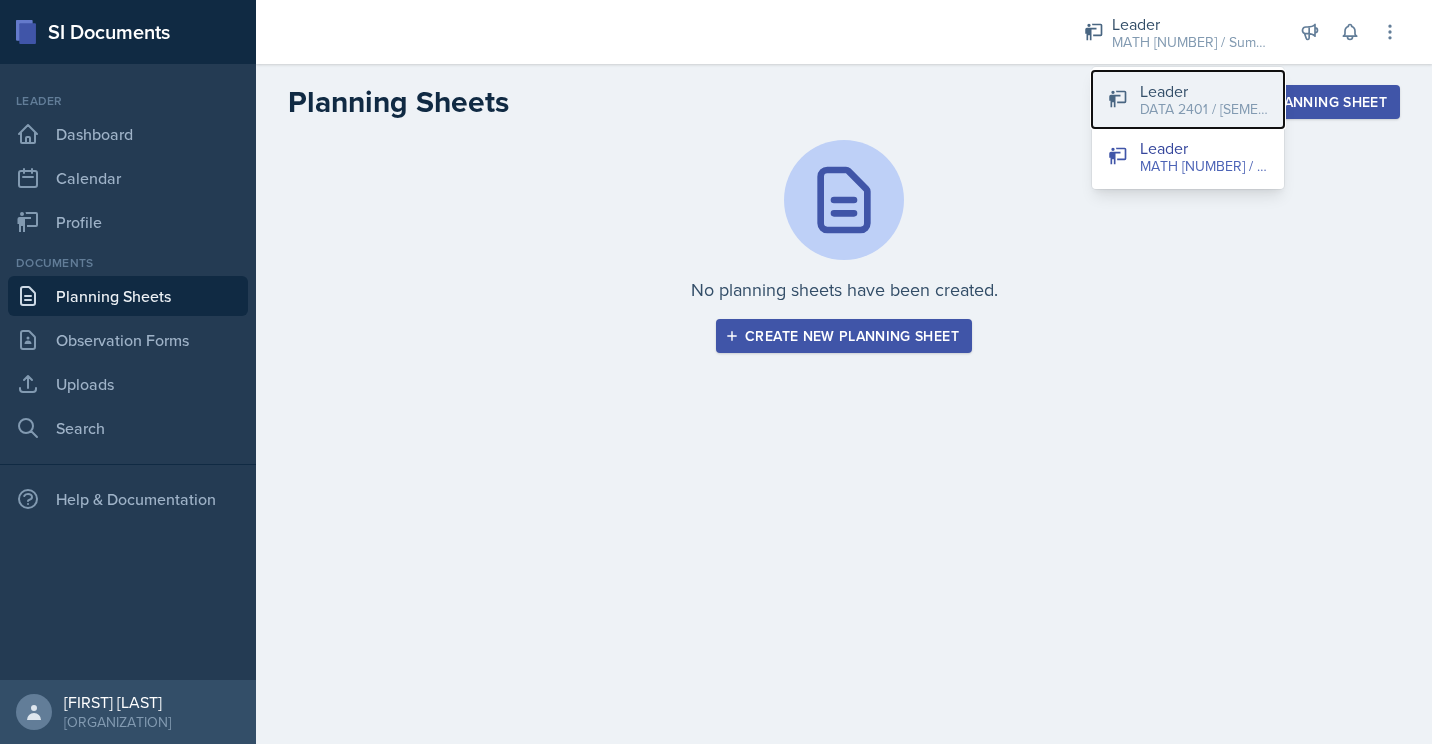 click on "DATA 2401 / [SEMESTER] [YEAR]" at bounding box center (1204, 109) 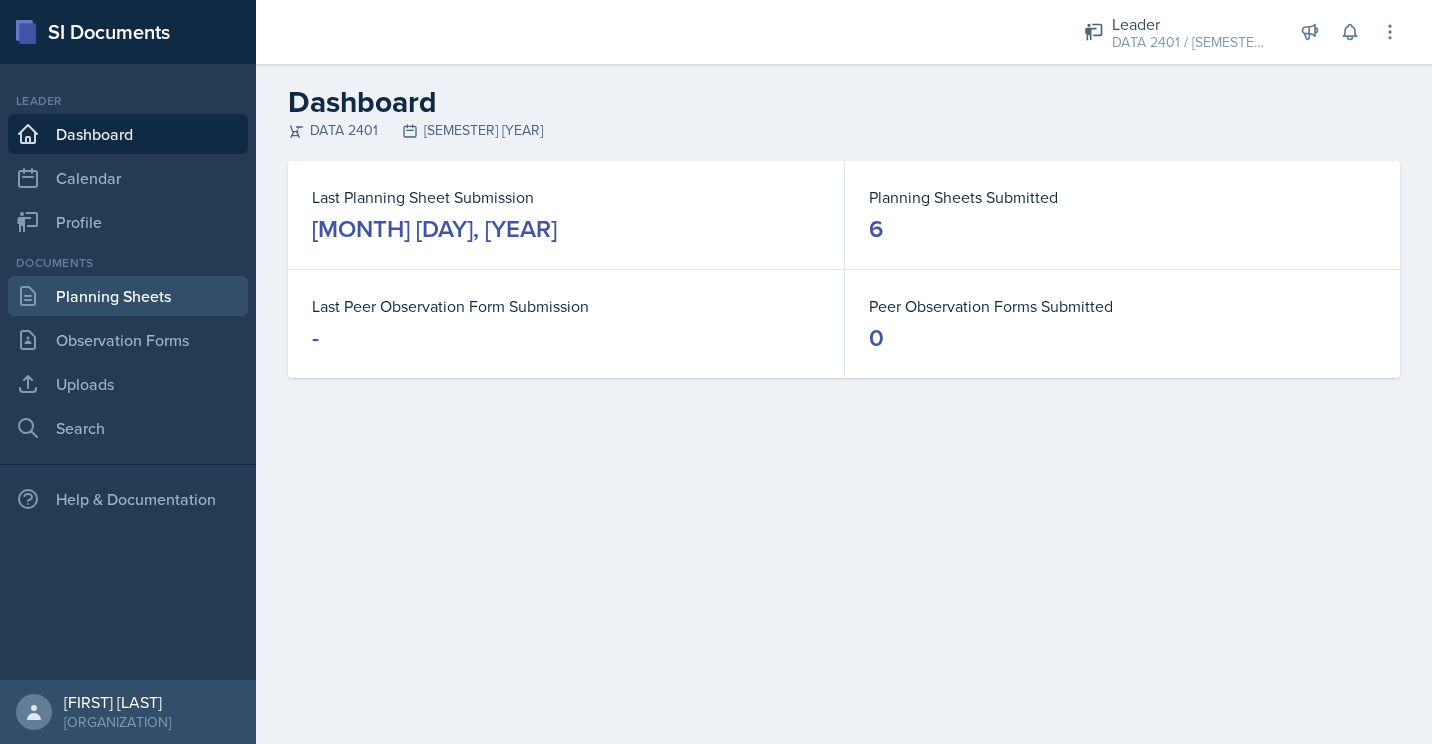 click on "Planning Sheets" at bounding box center [128, 296] 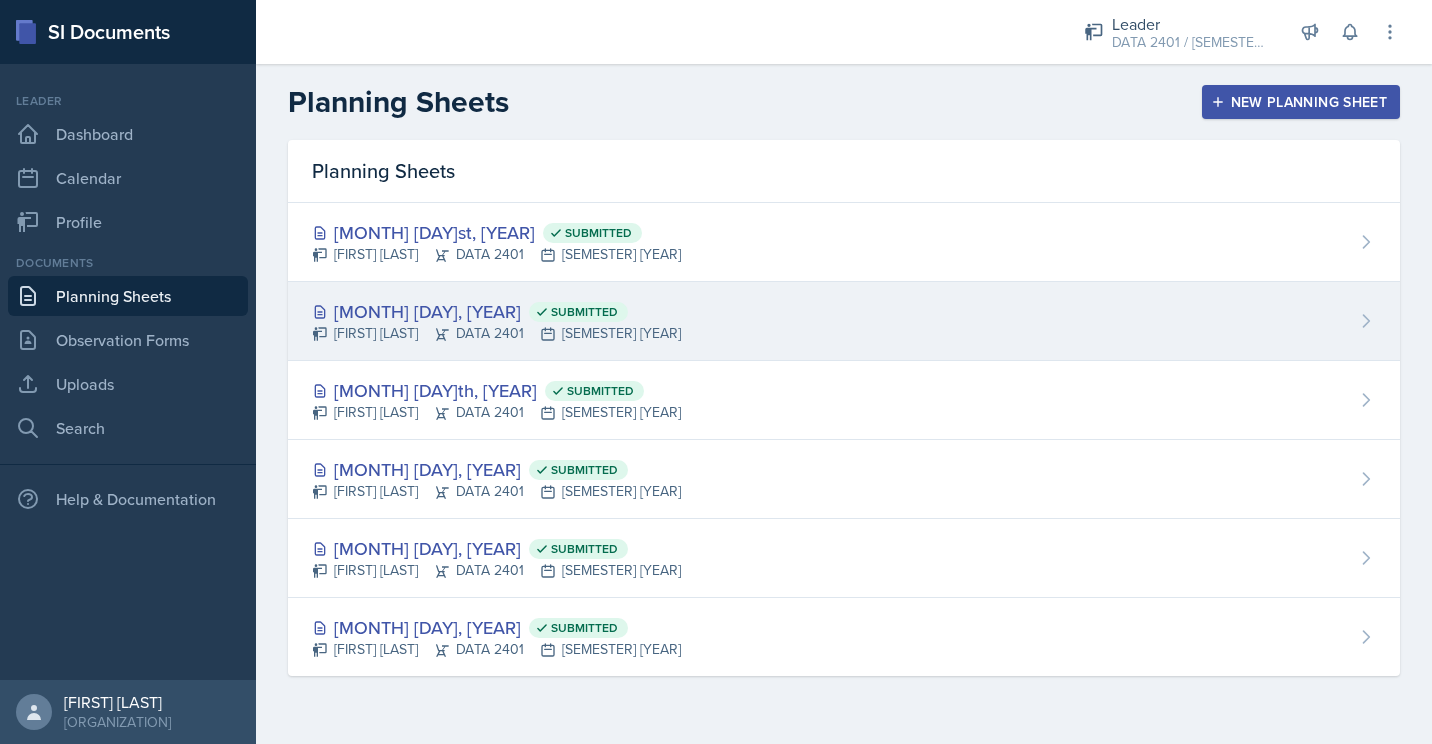 click on "[MONTH] [DAY], [YEAR] Submitted [TITLE] [FIRST] [LAST] [COURSE] [SEMESTER] [YEAR]" at bounding box center (844, 321) 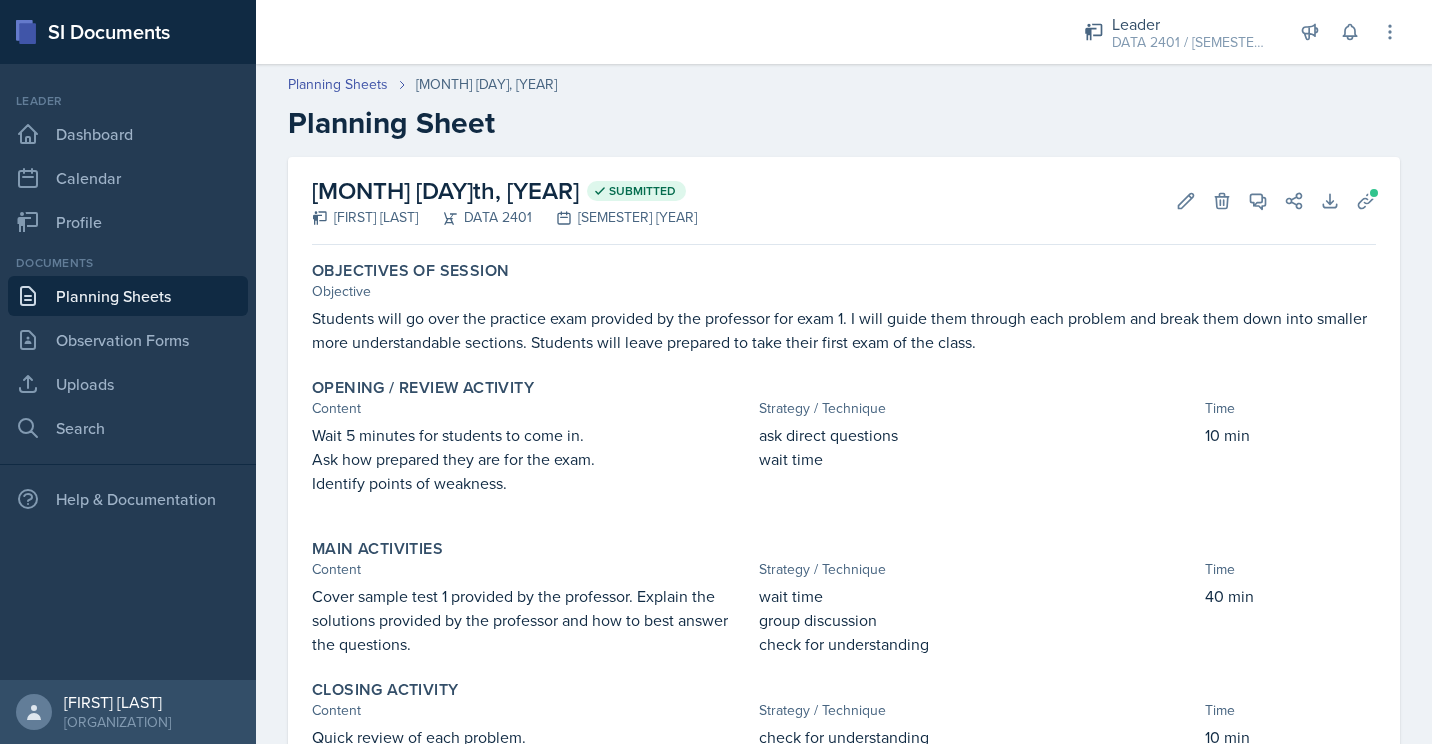 scroll, scrollTop: 1, scrollLeft: 0, axis: vertical 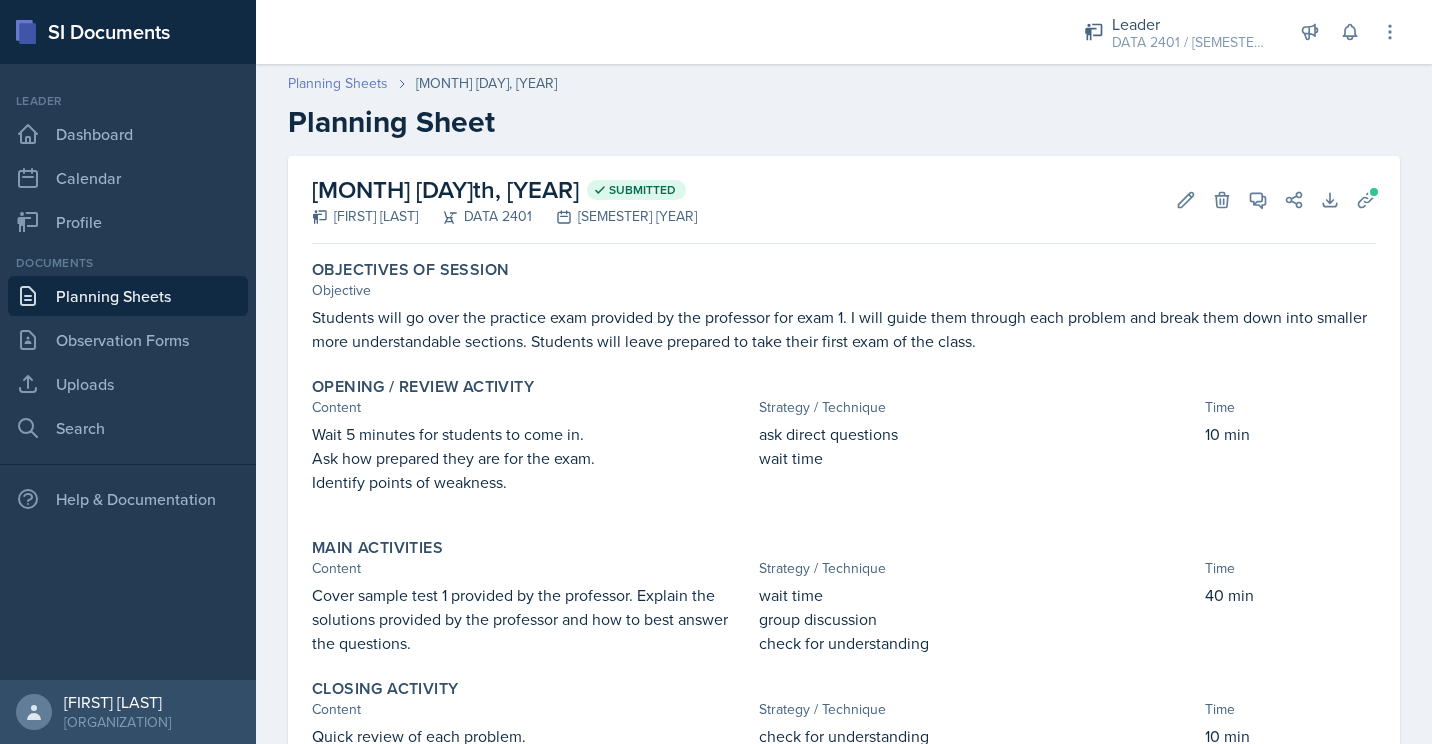 click on "Planning Sheets" at bounding box center [338, 83] 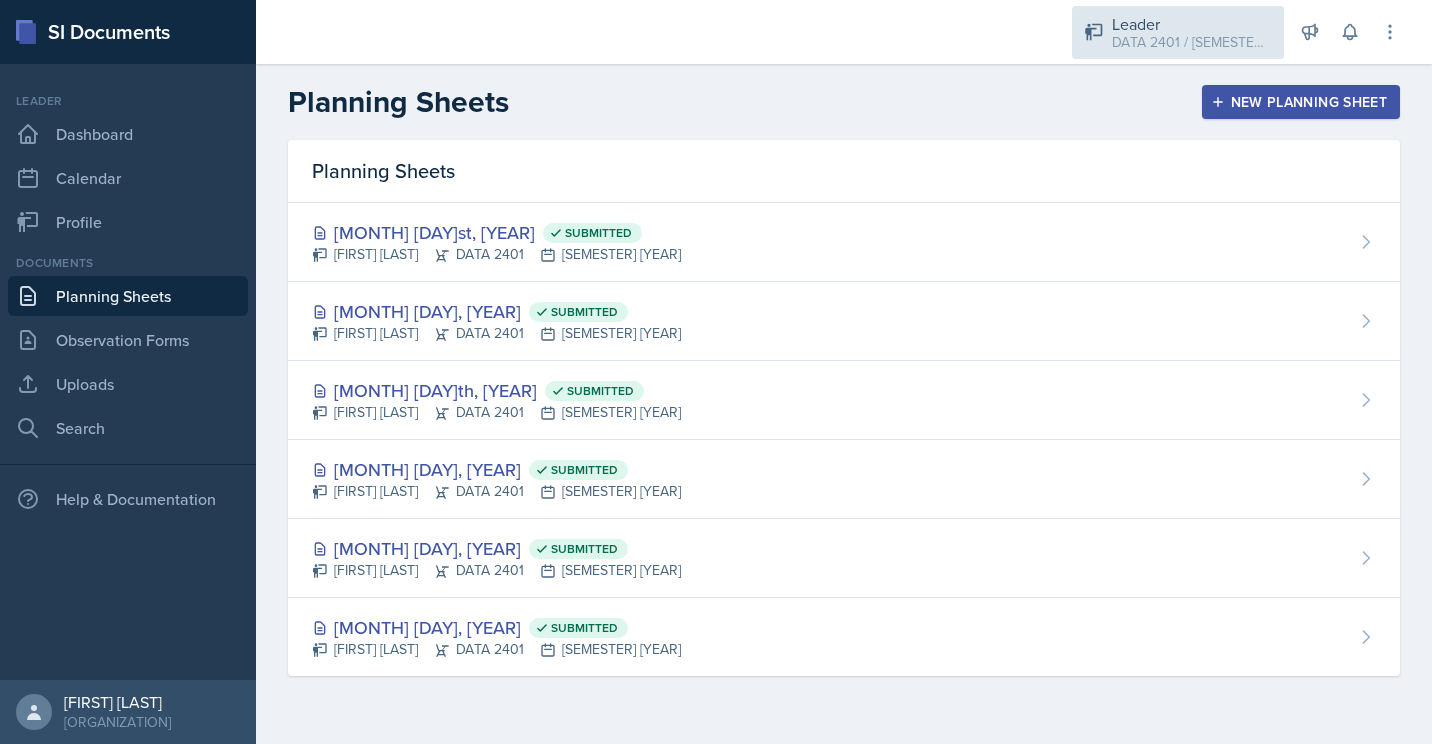click on "[TITLE] DATA 2401 / [SEMESTER] [YEAR]" at bounding box center [1178, 32] 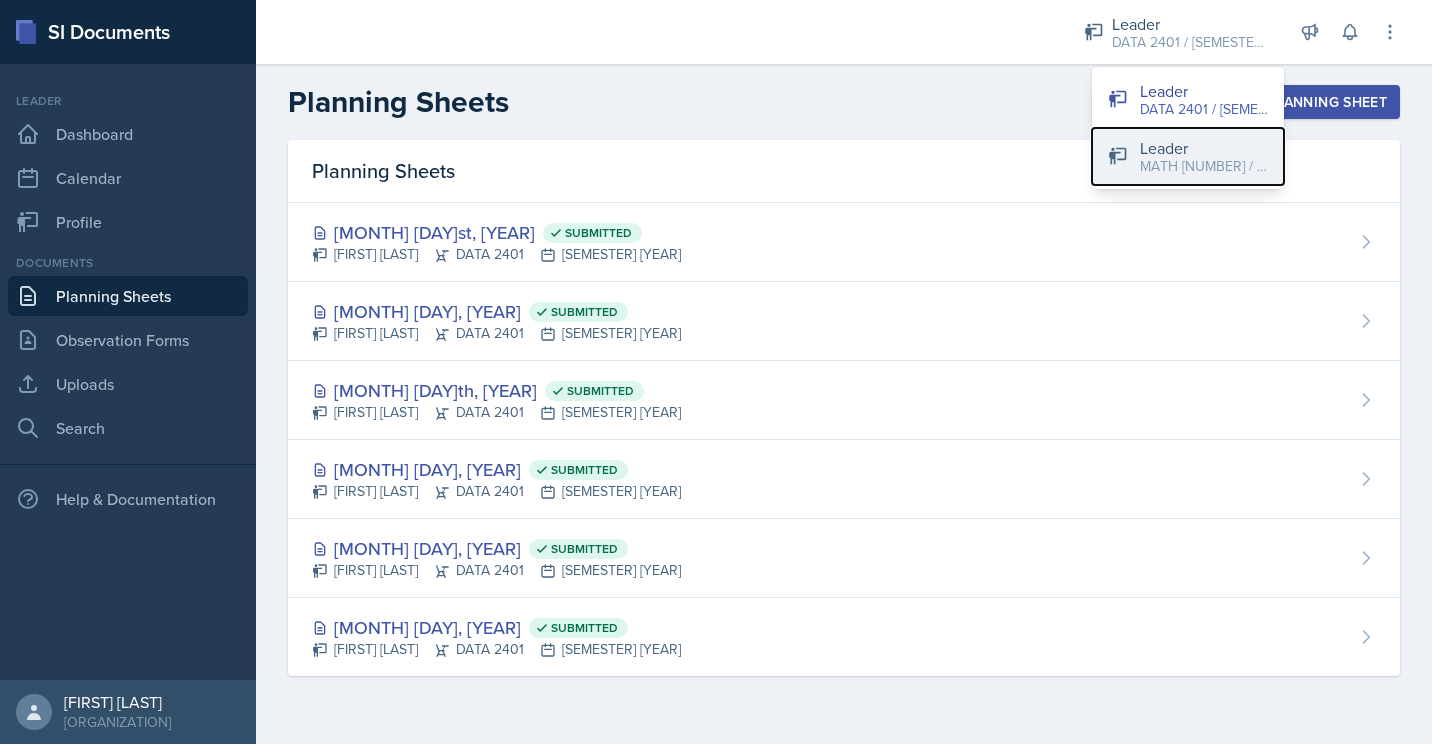 click on "Leader" at bounding box center [1204, 148] 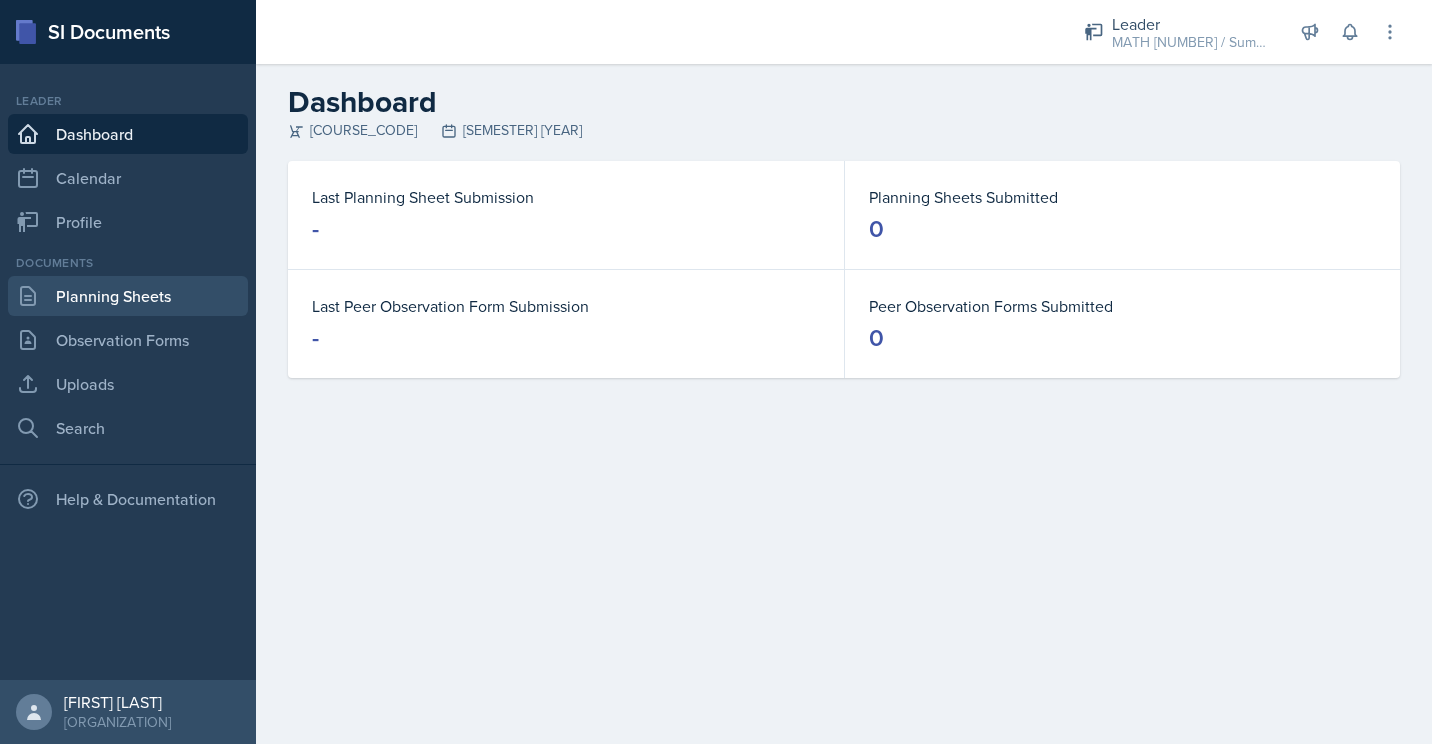 click on "Planning Sheets" at bounding box center (128, 296) 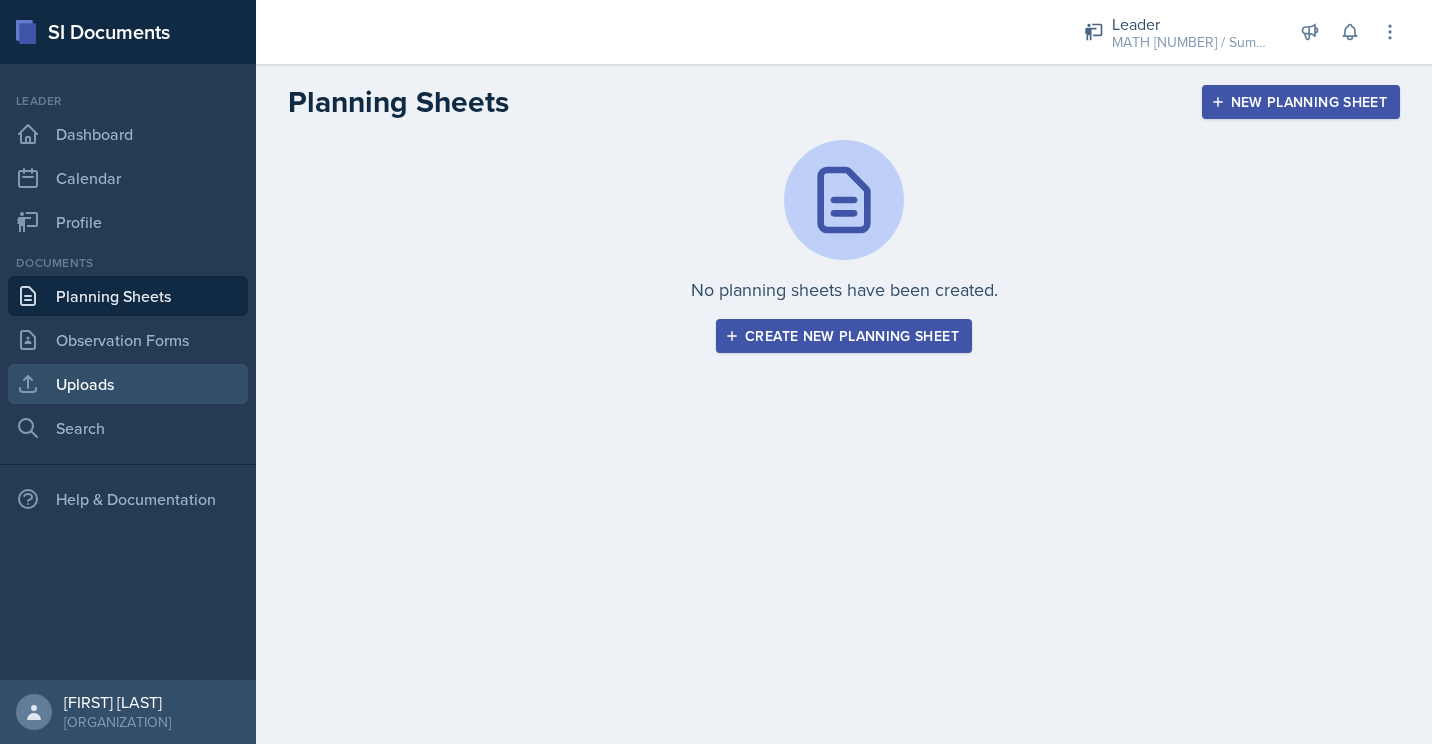click on "Uploads" at bounding box center (128, 384) 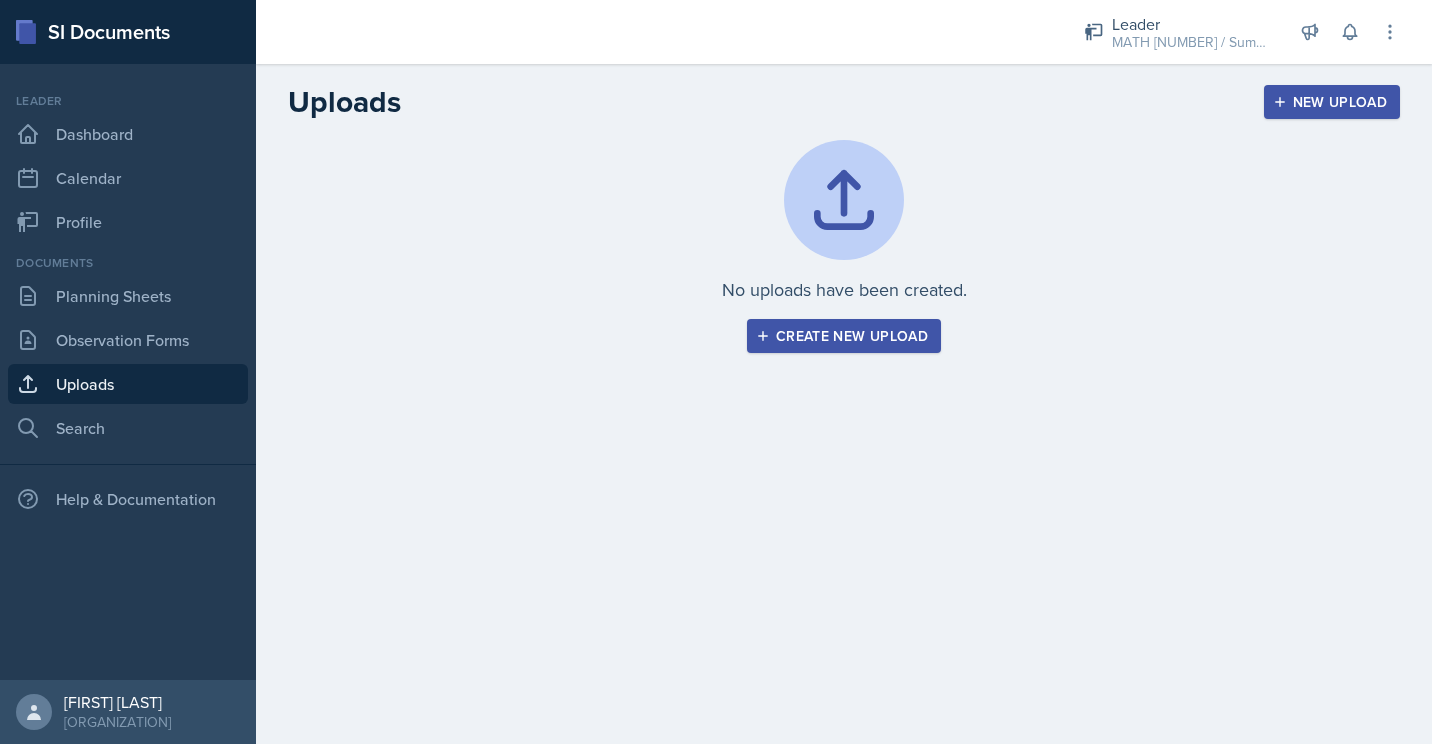 click on "Create new upload" at bounding box center (844, 336) 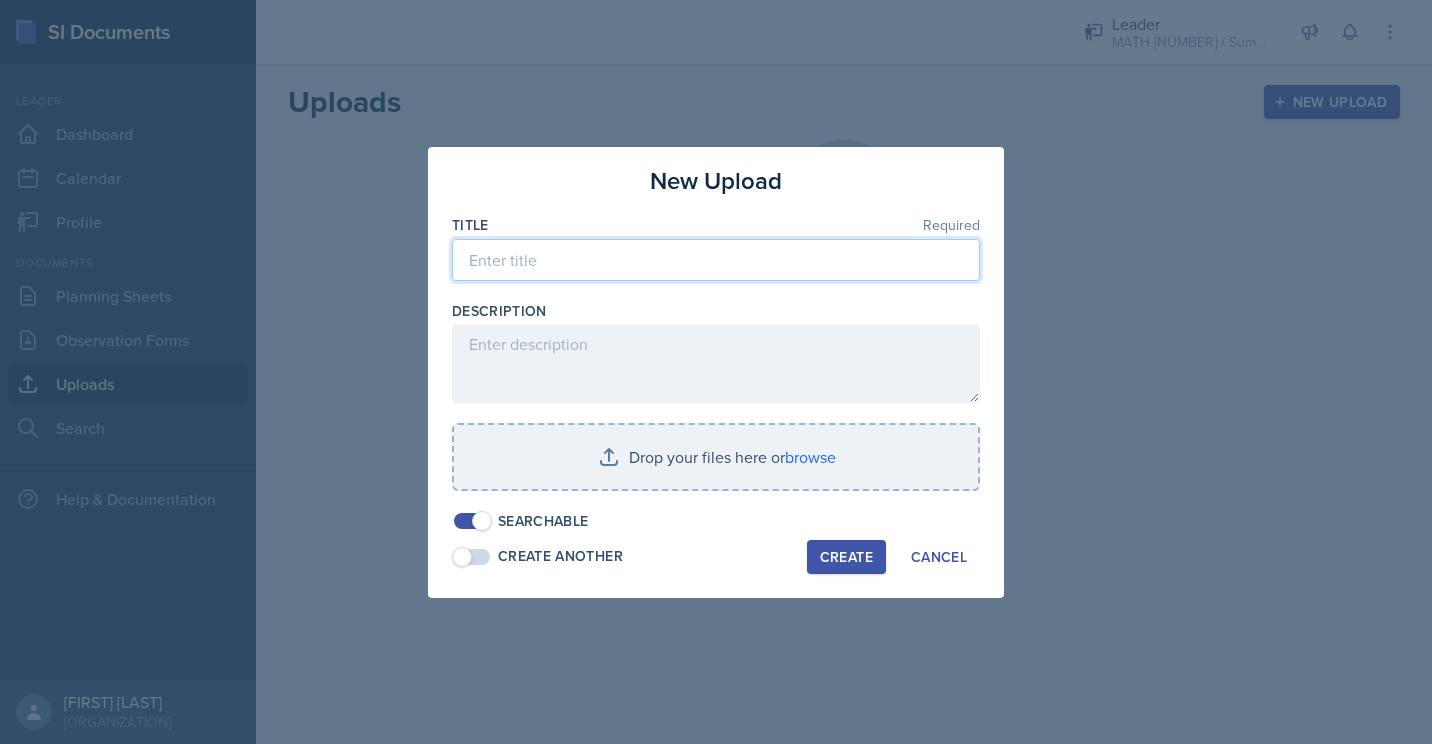 click at bounding box center (716, 260) 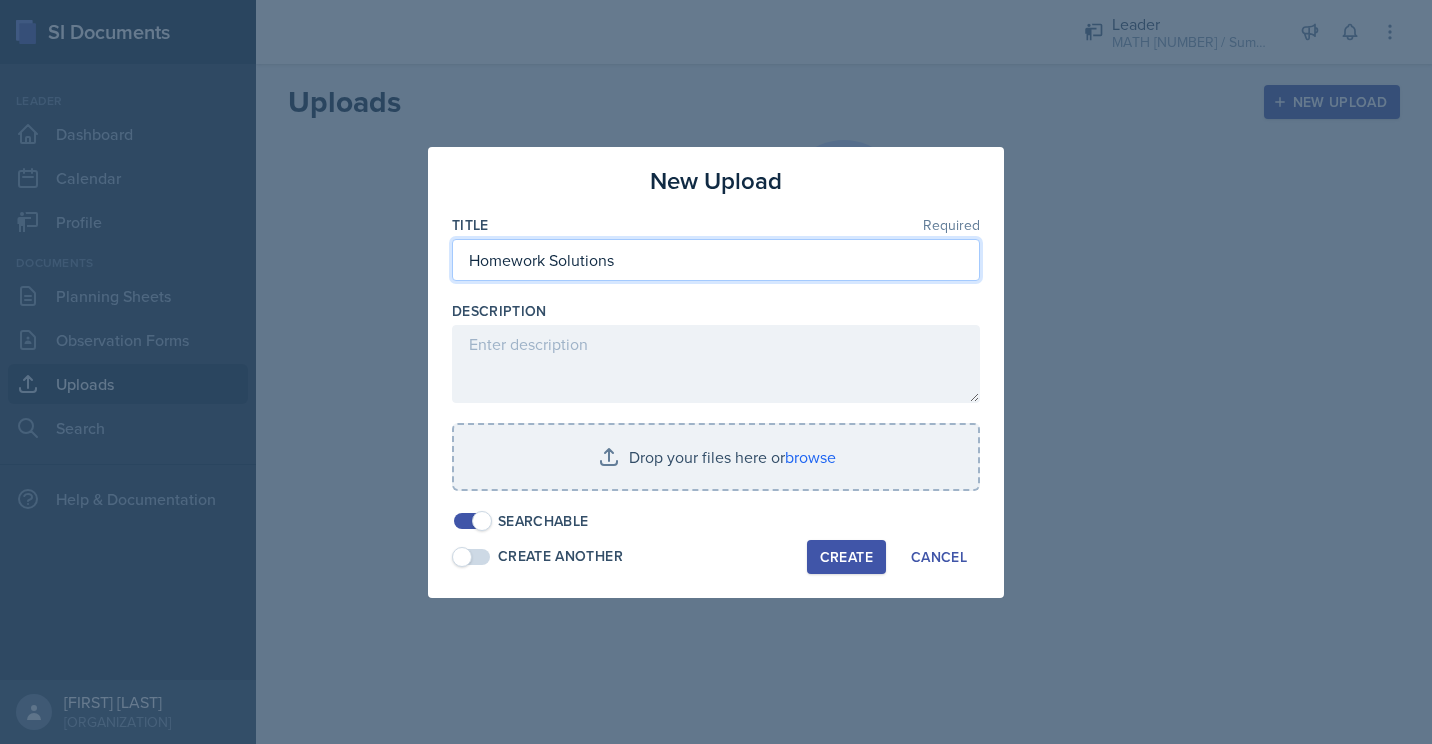type on "Homework Solutions" 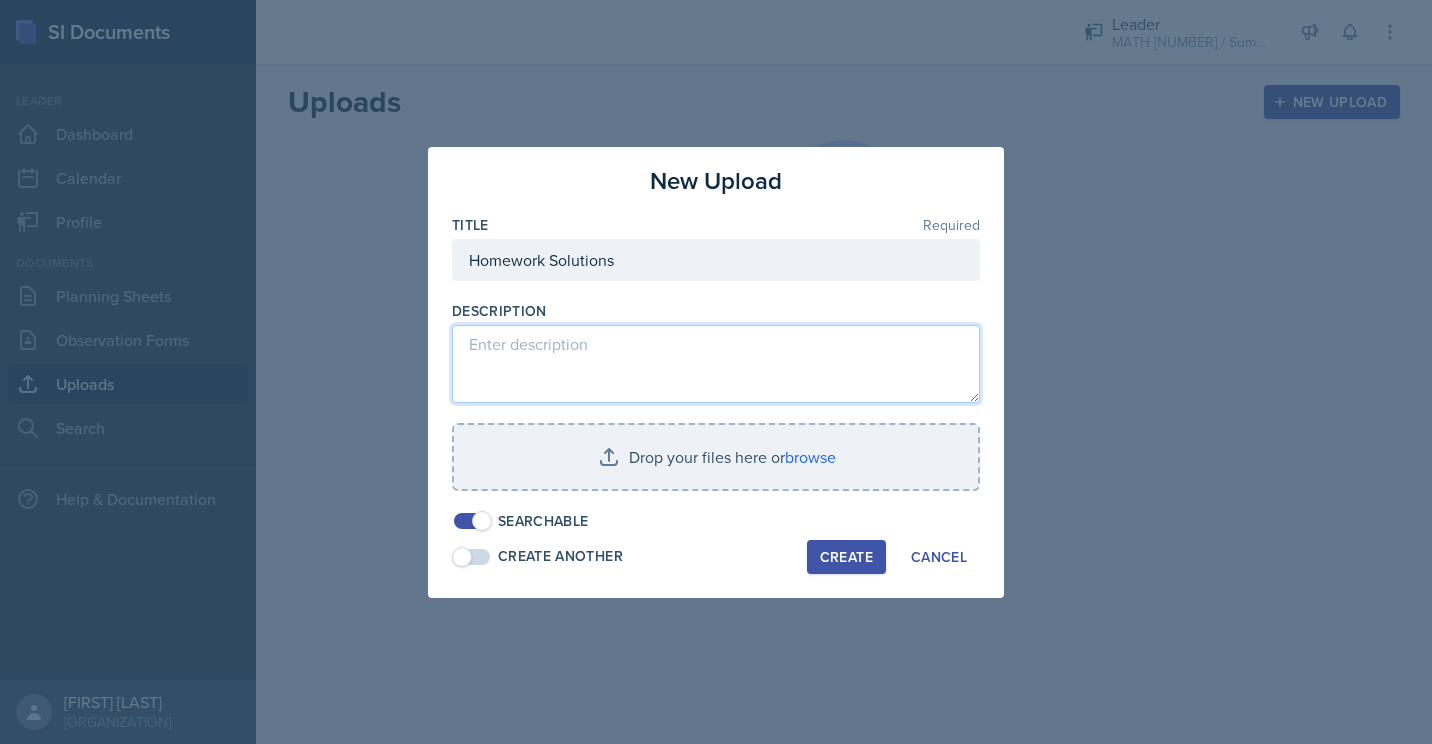 click at bounding box center (716, 364) 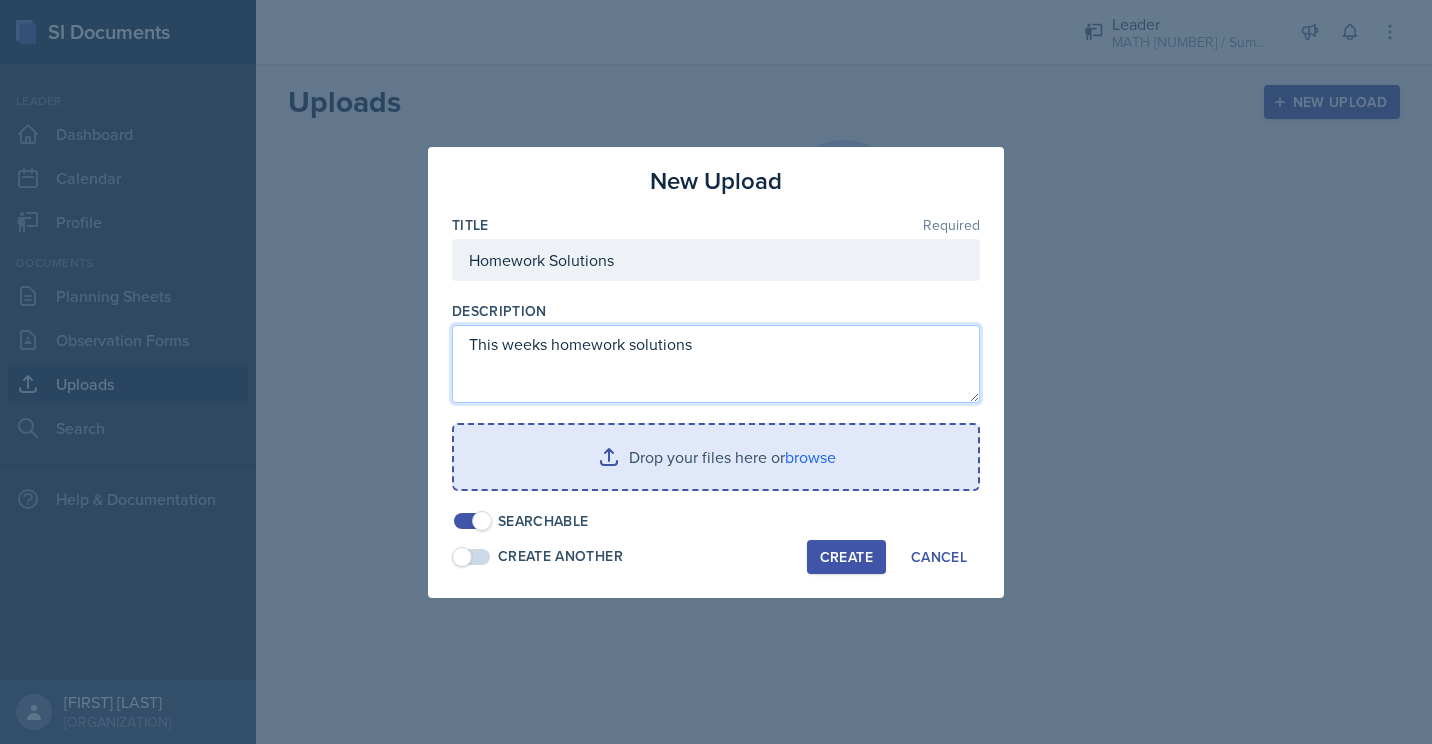 type on "This weeks homework solutions" 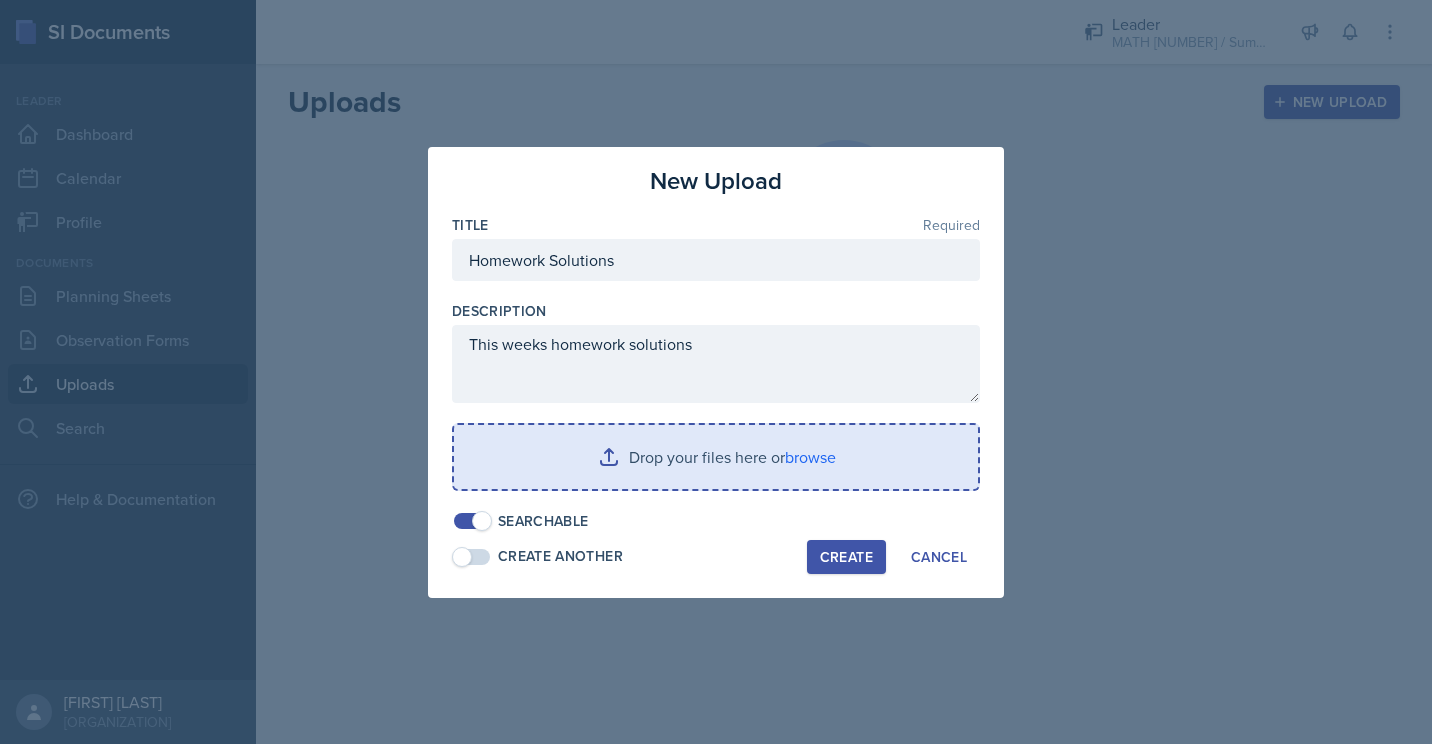 click at bounding box center (716, 457) 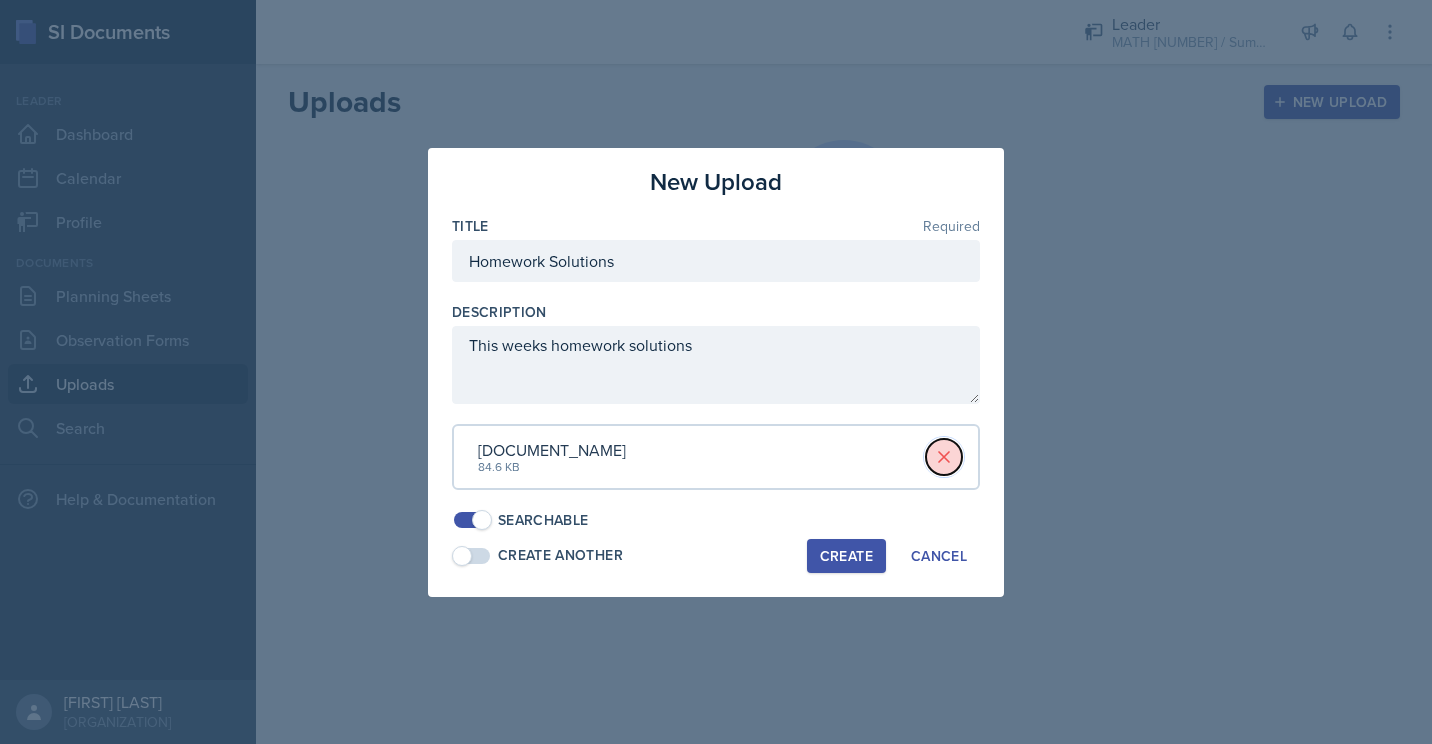 click 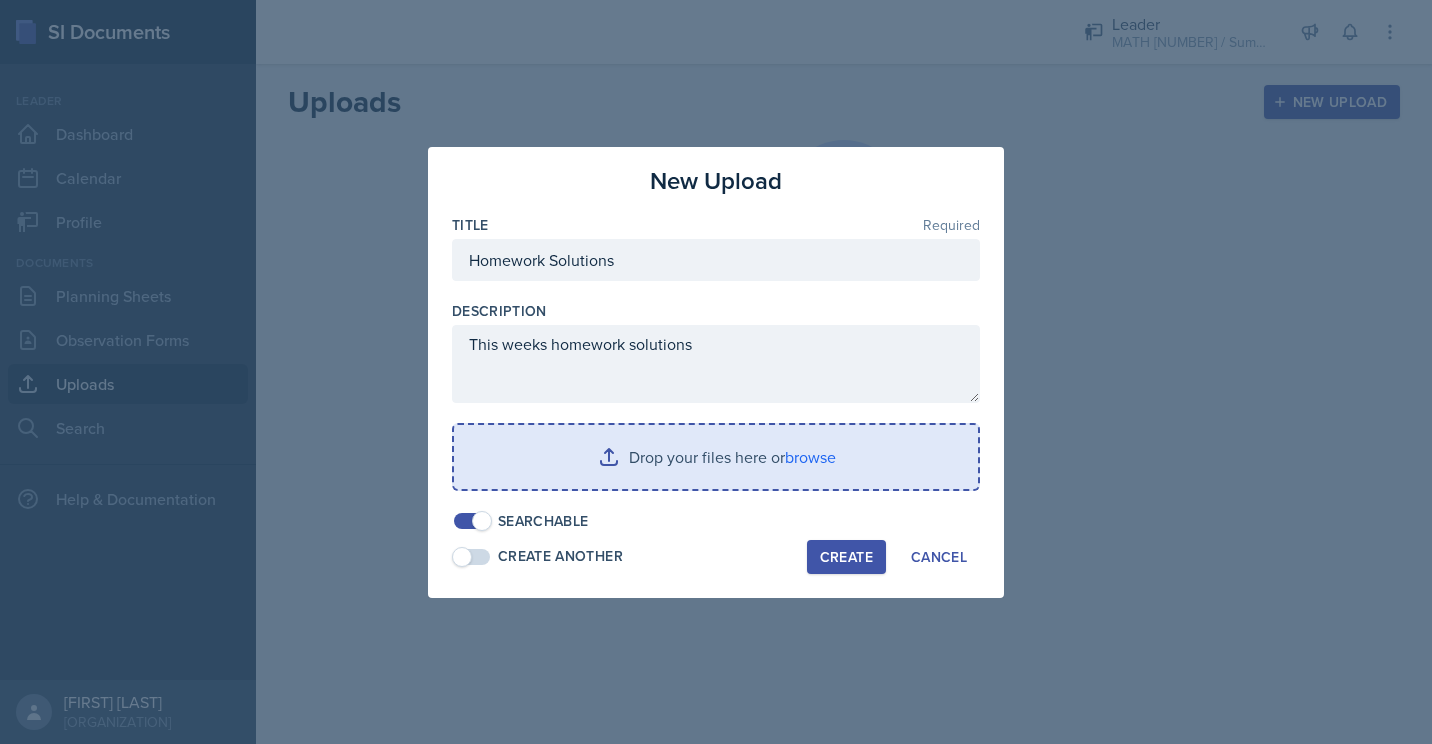 click at bounding box center [716, 457] 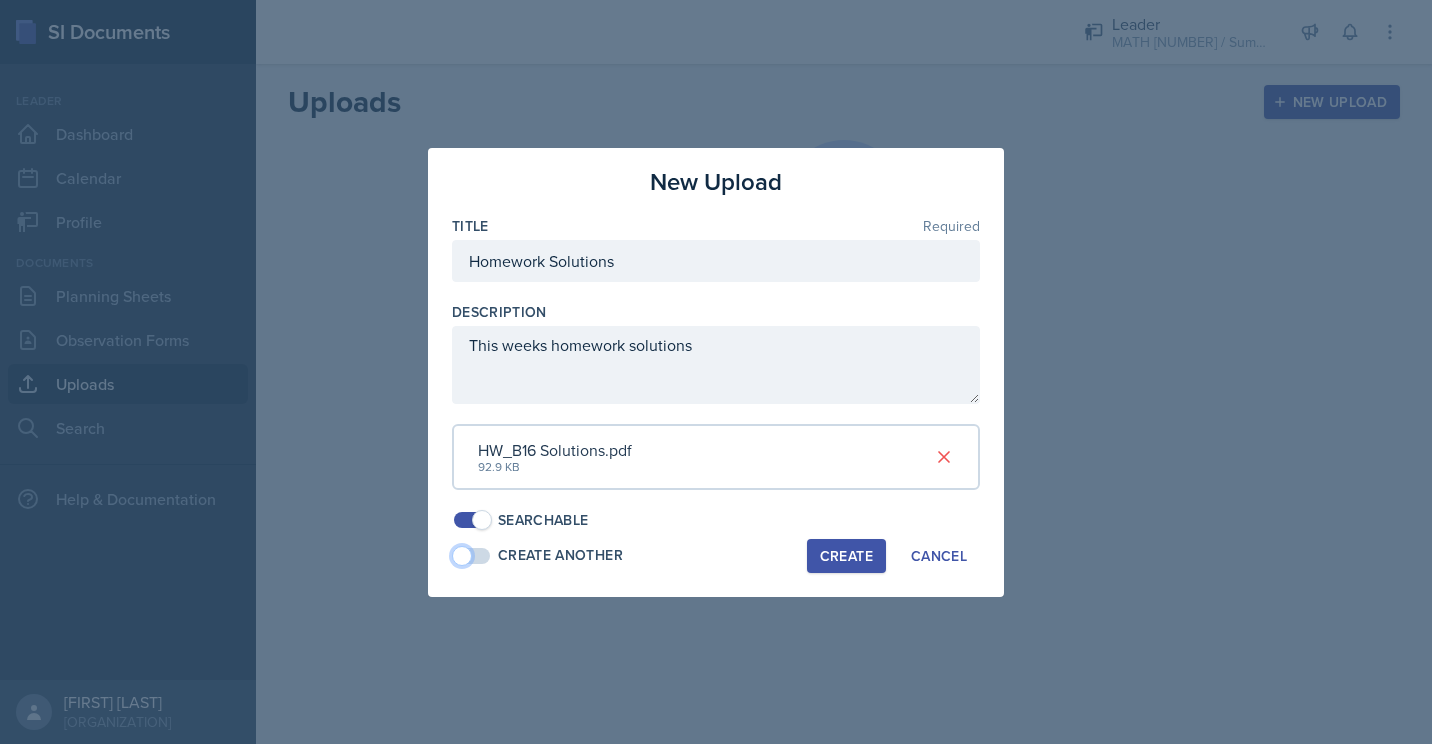 click at bounding box center (472, 556) 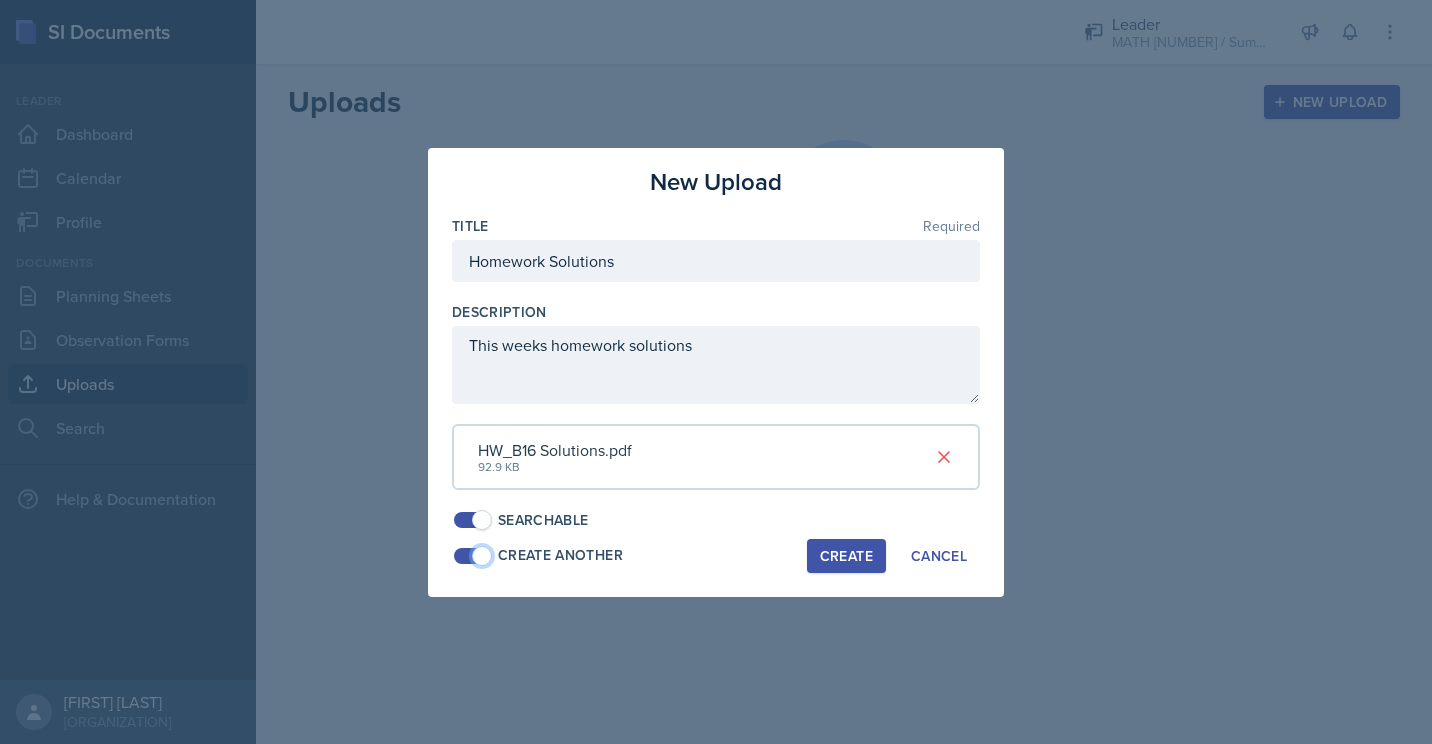 click at bounding box center [482, 556] 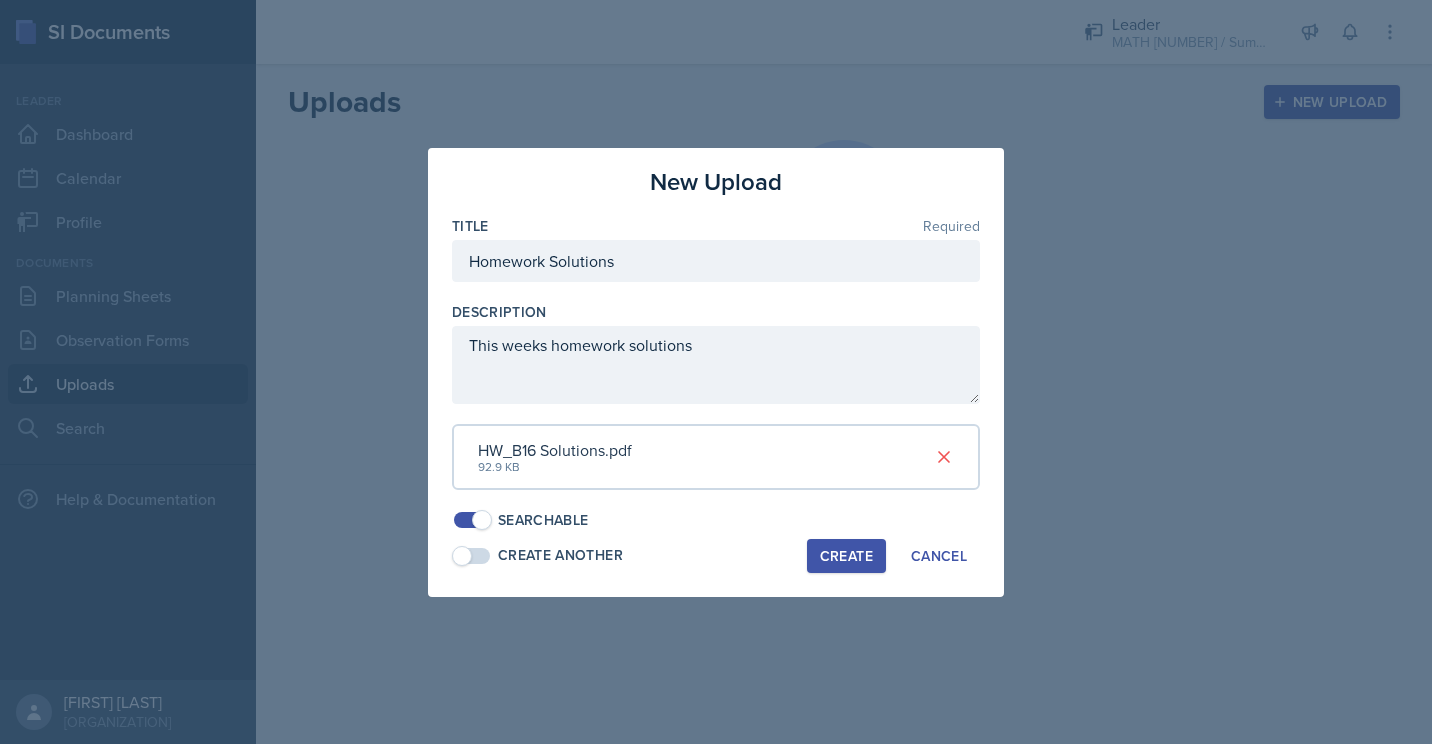 click on "Create" at bounding box center (846, 556) 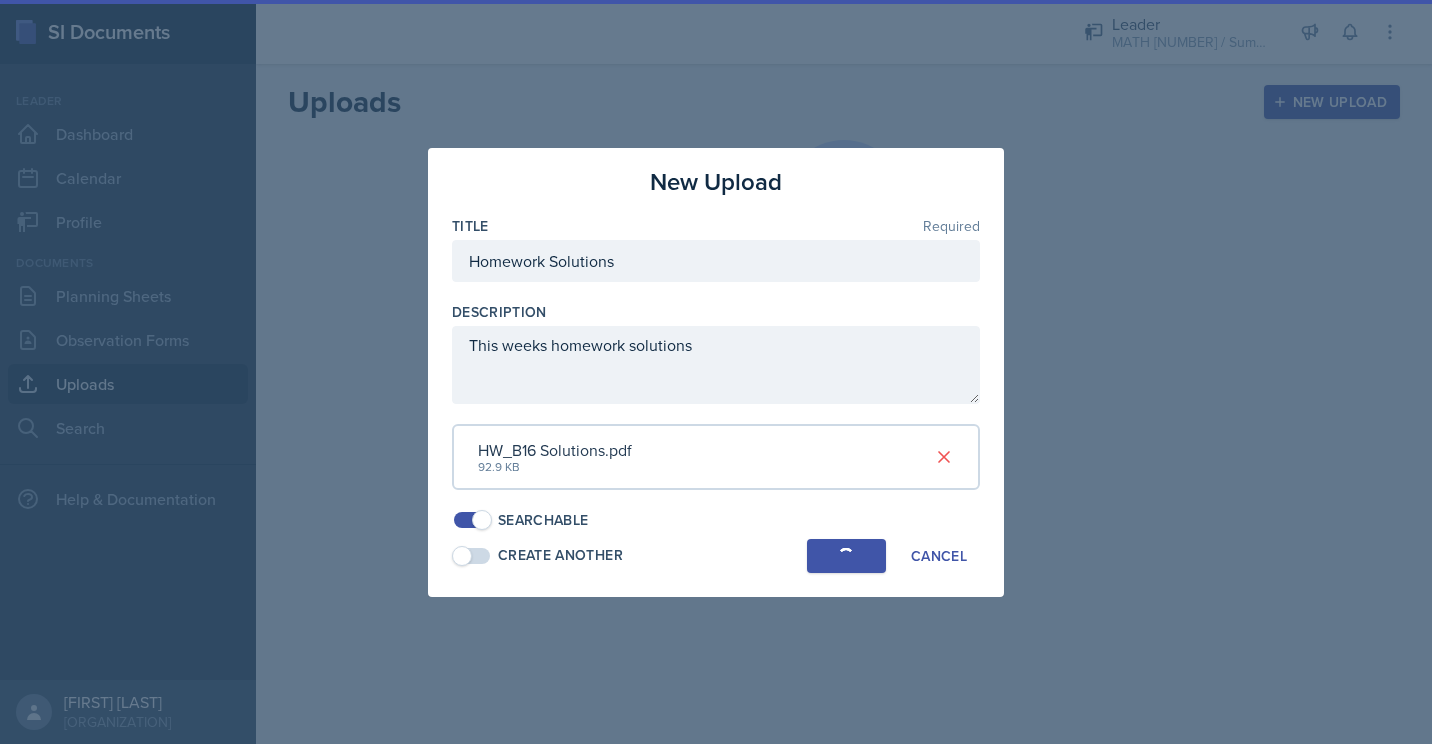 type 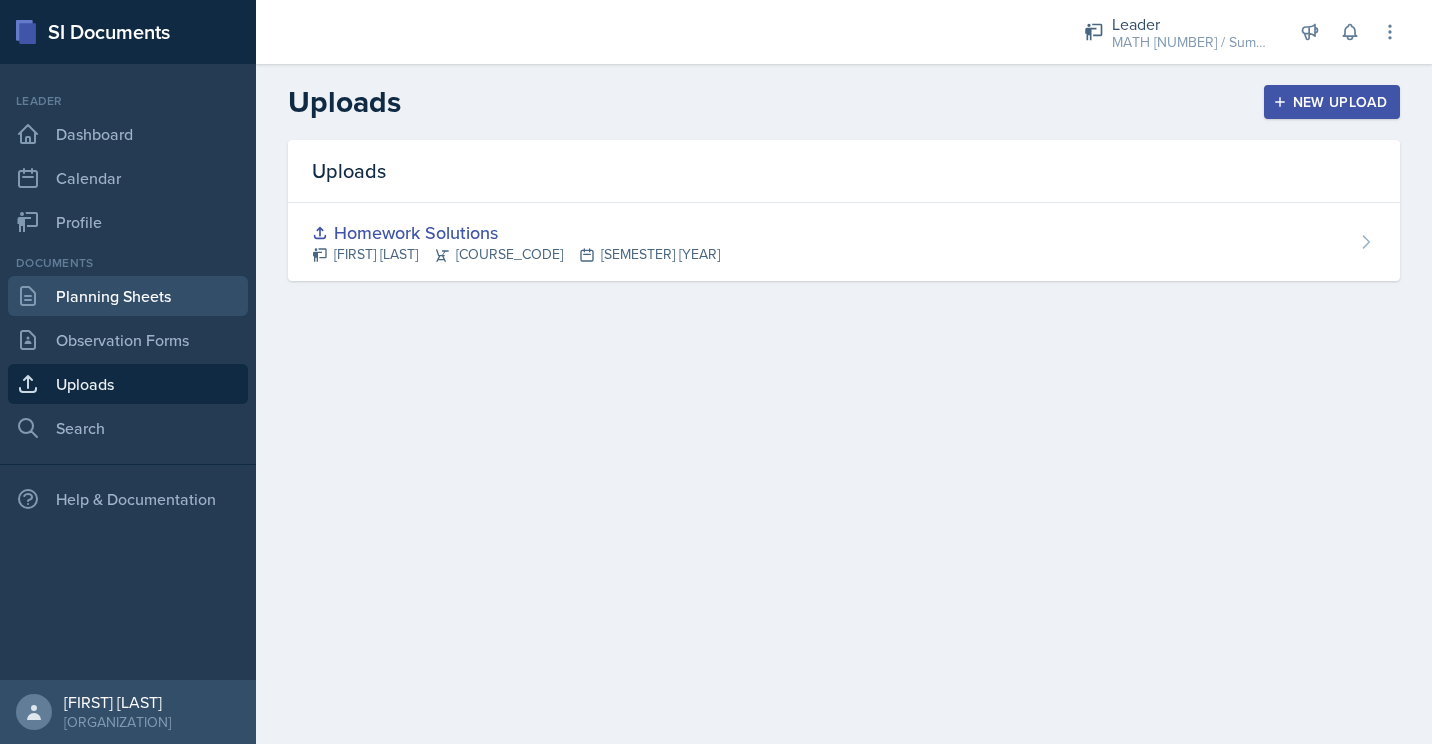 click on "Planning Sheets" at bounding box center [128, 296] 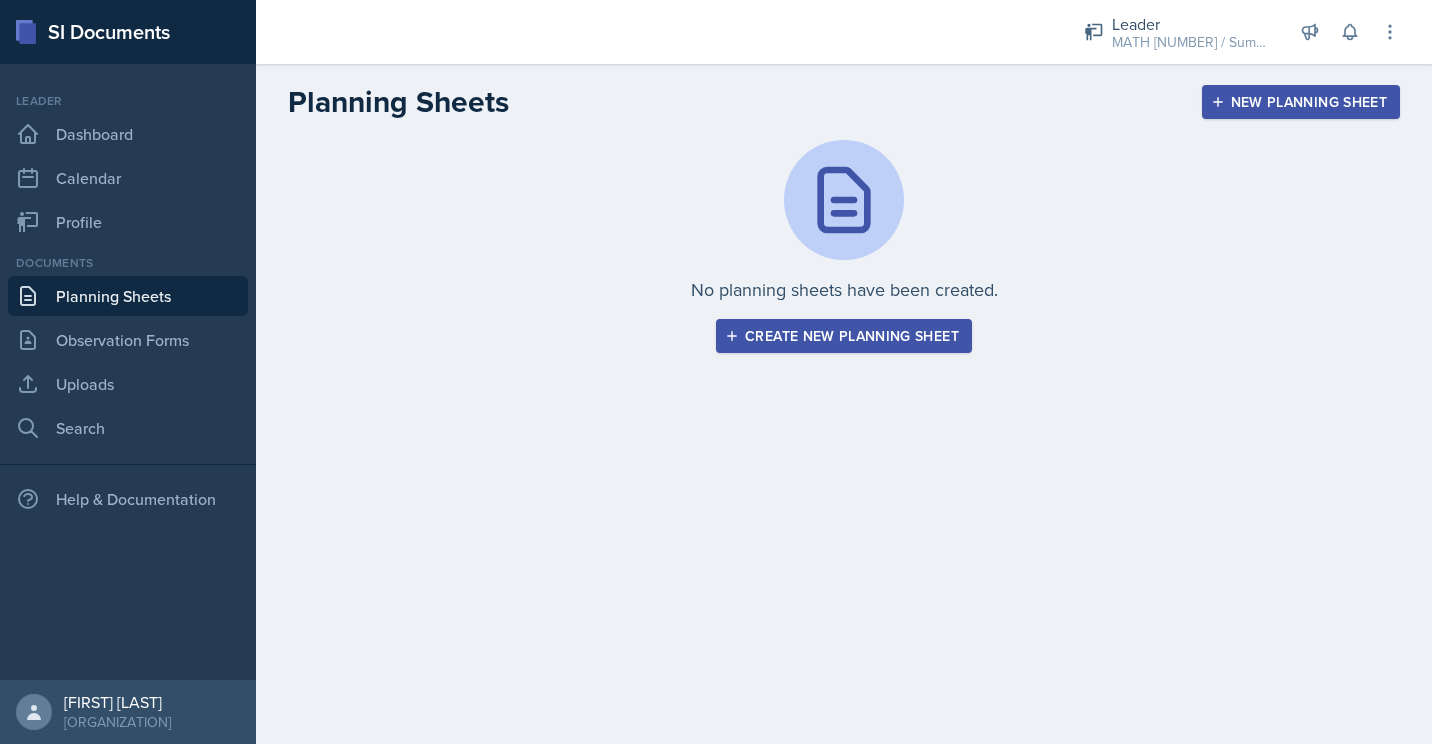 click on "Create new planning sheet" at bounding box center [844, 336] 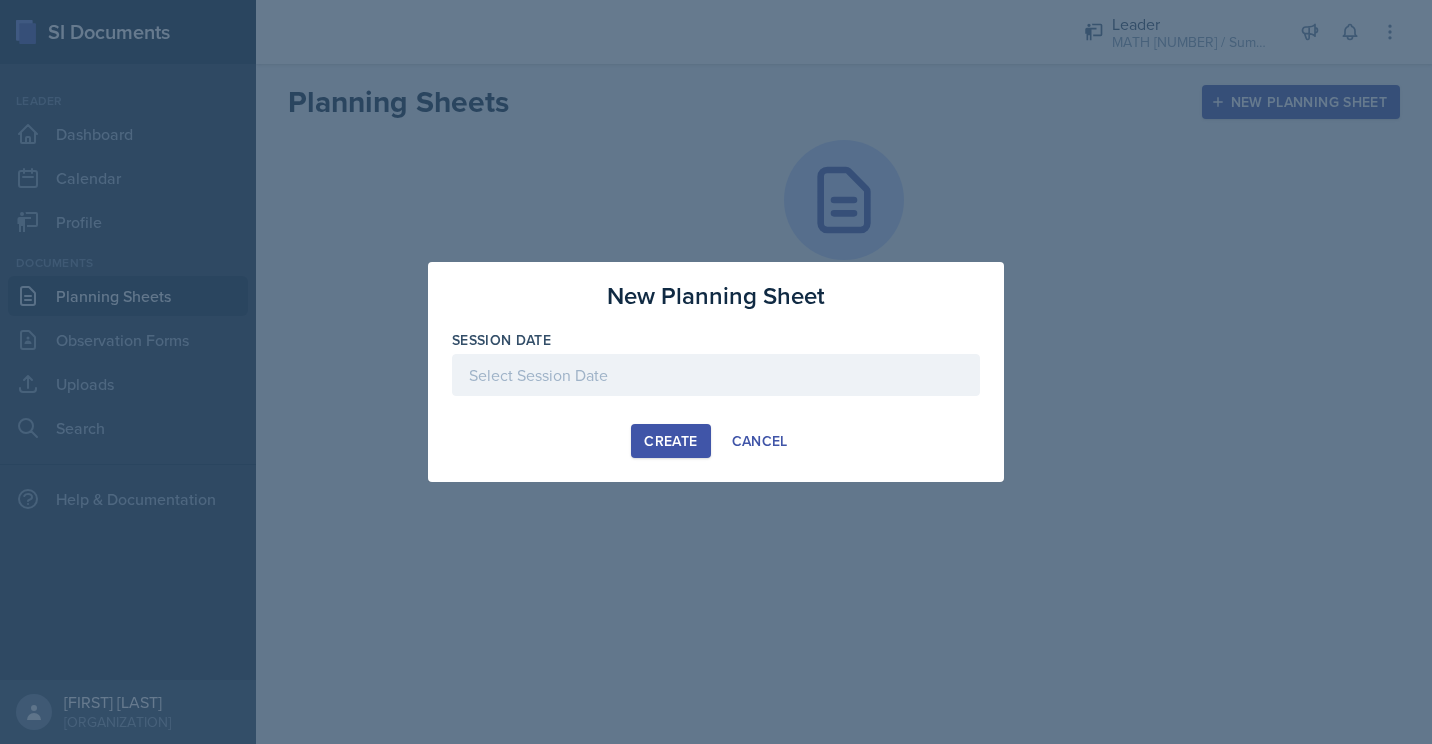 click at bounding box center [716, 375] 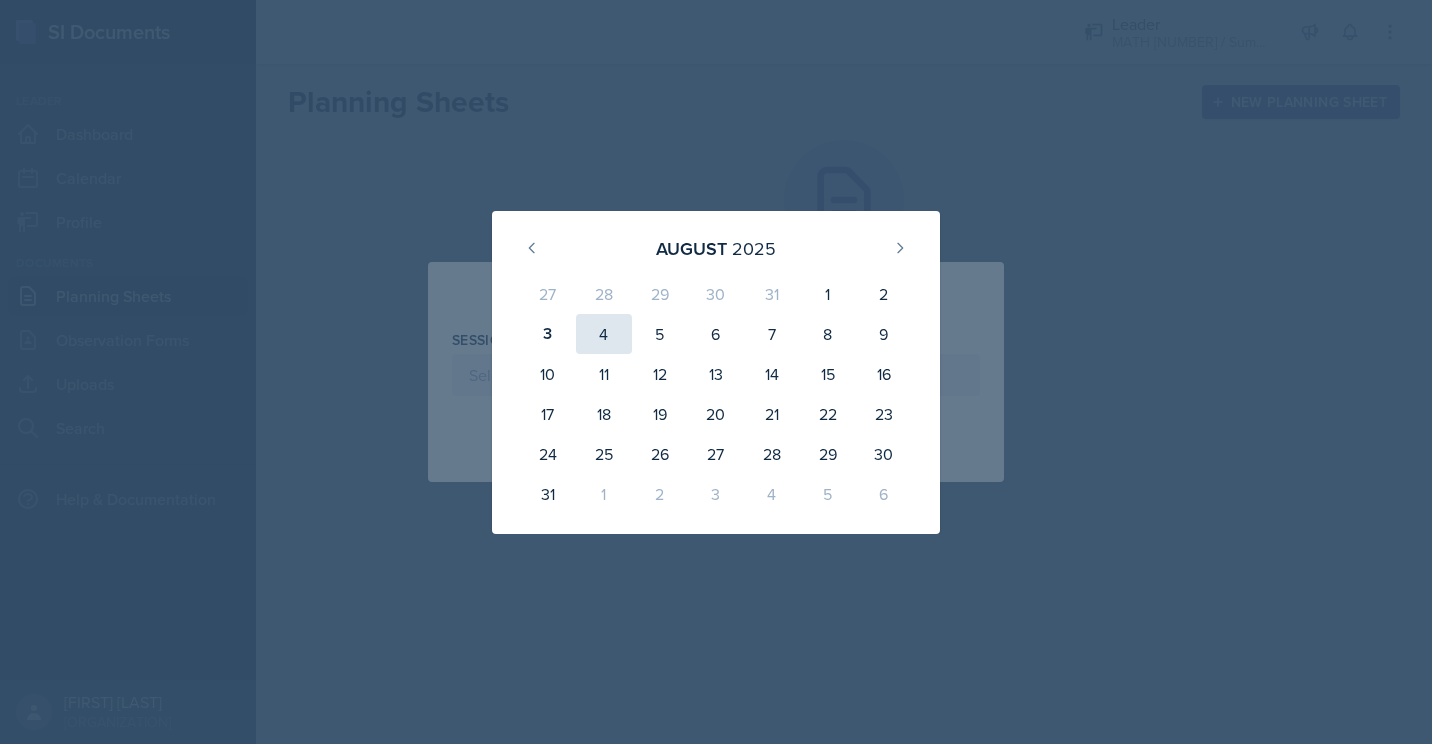 click on "4" at bounding box center [604, 334] 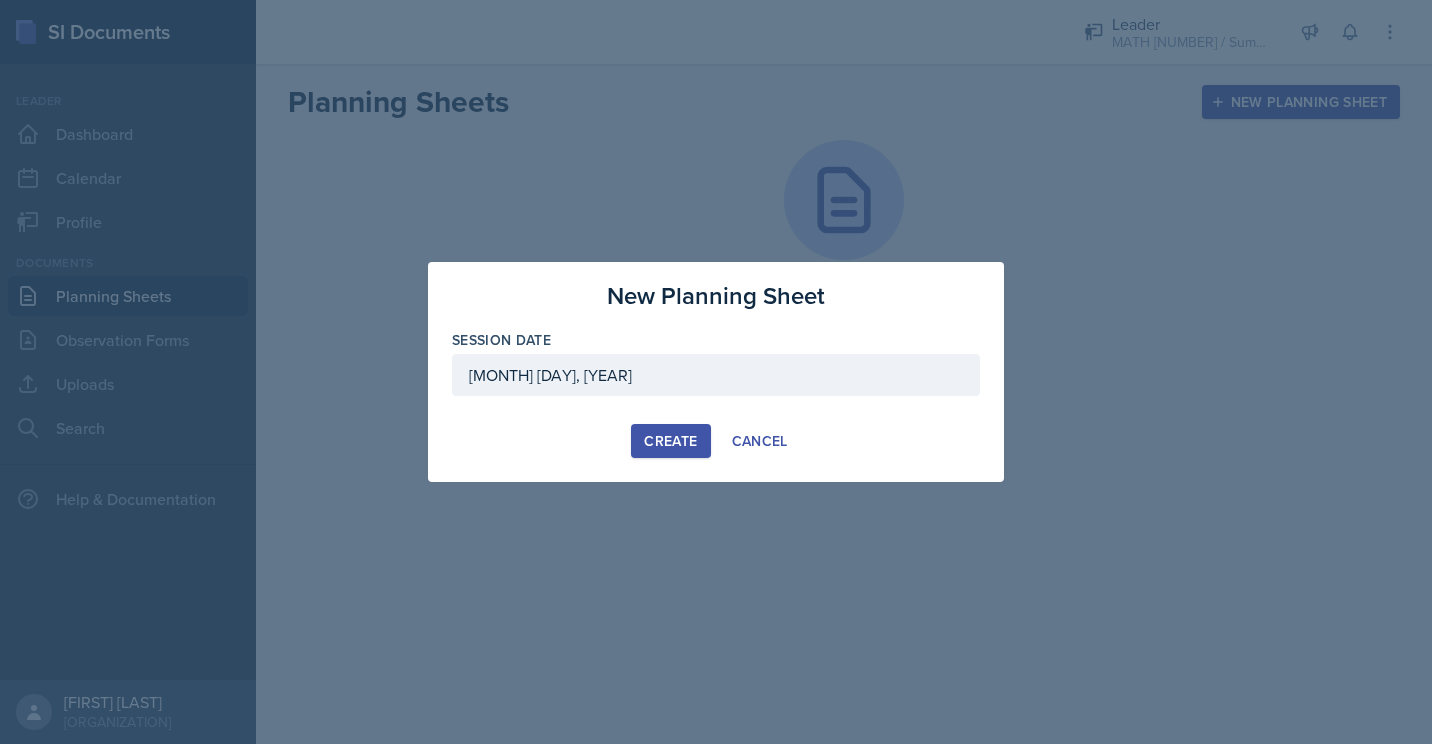 click on "Create" at bounding box center (670, 441) 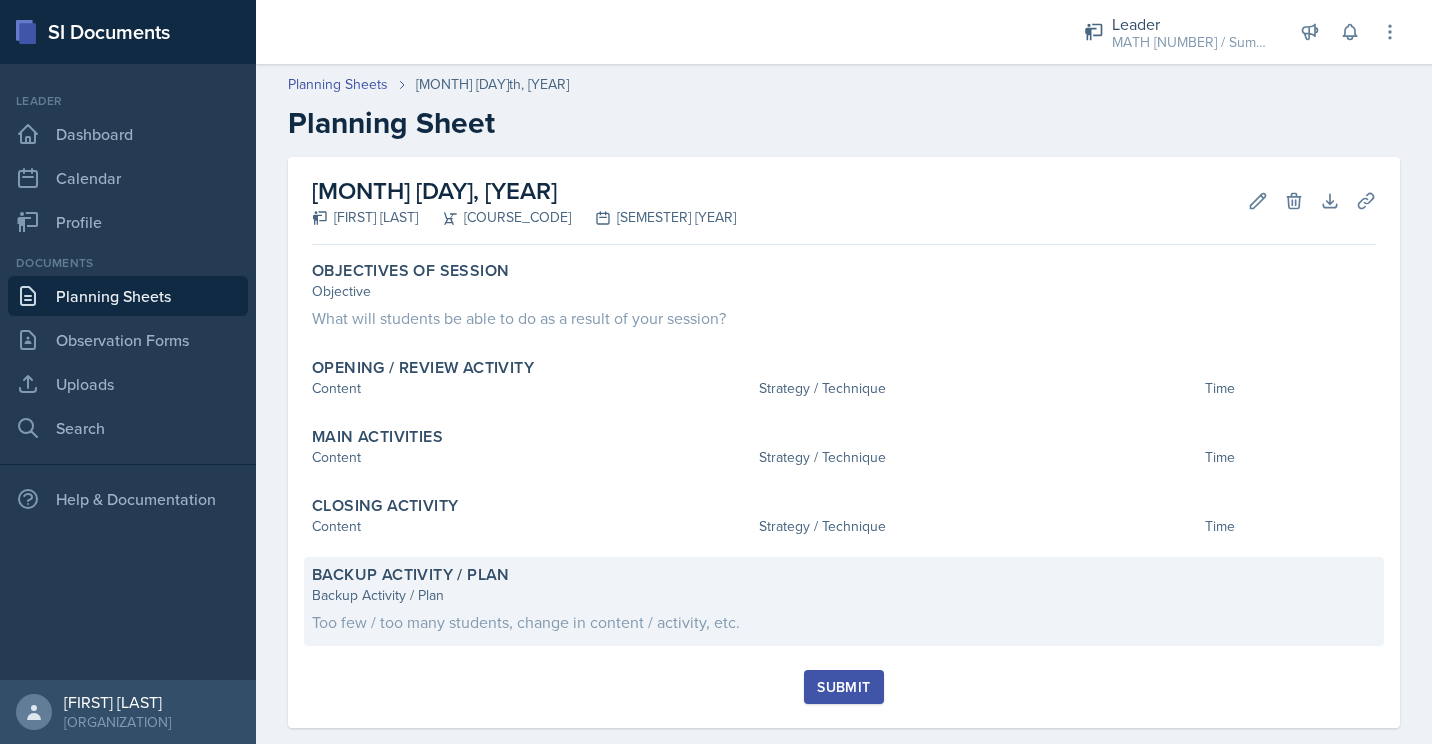 scroll, scrollTop: 32, scrollLeft: 0, axis: vertical 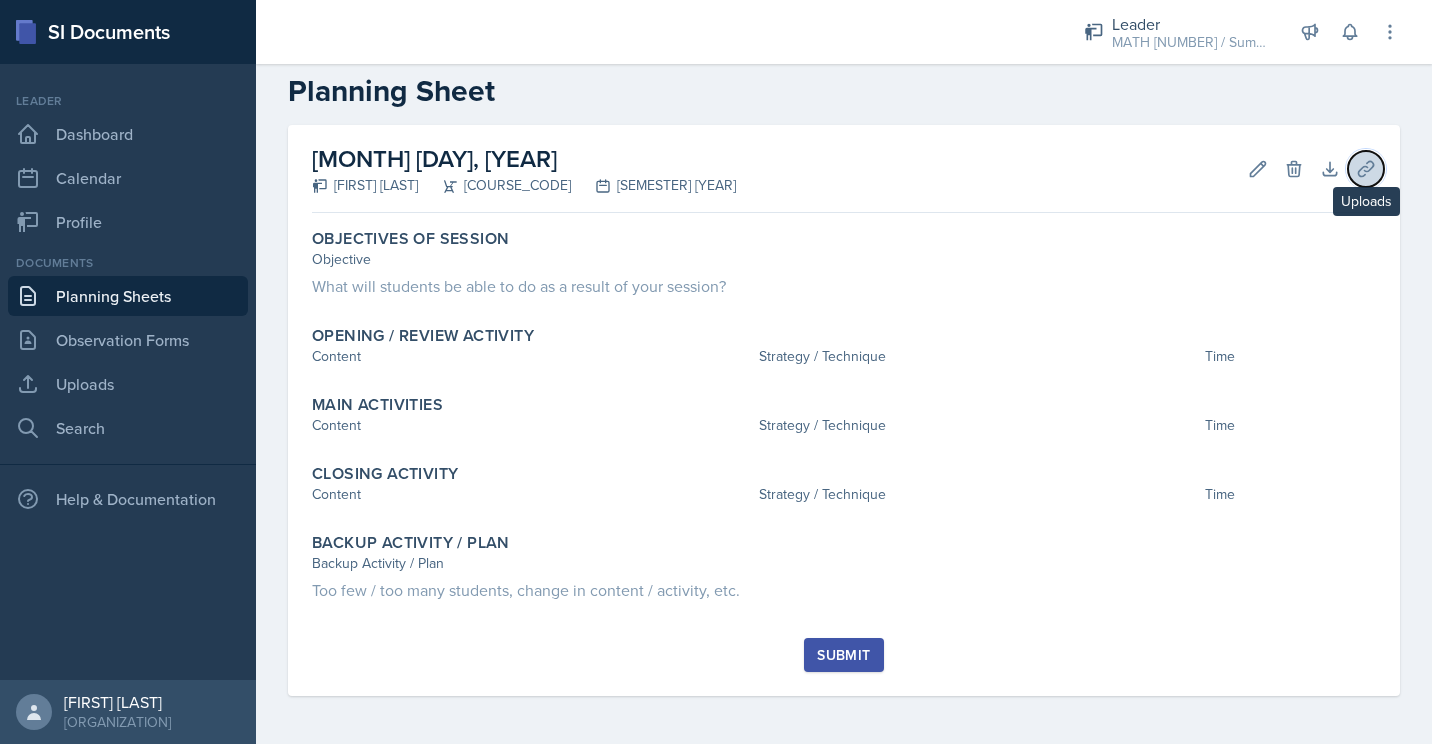 click 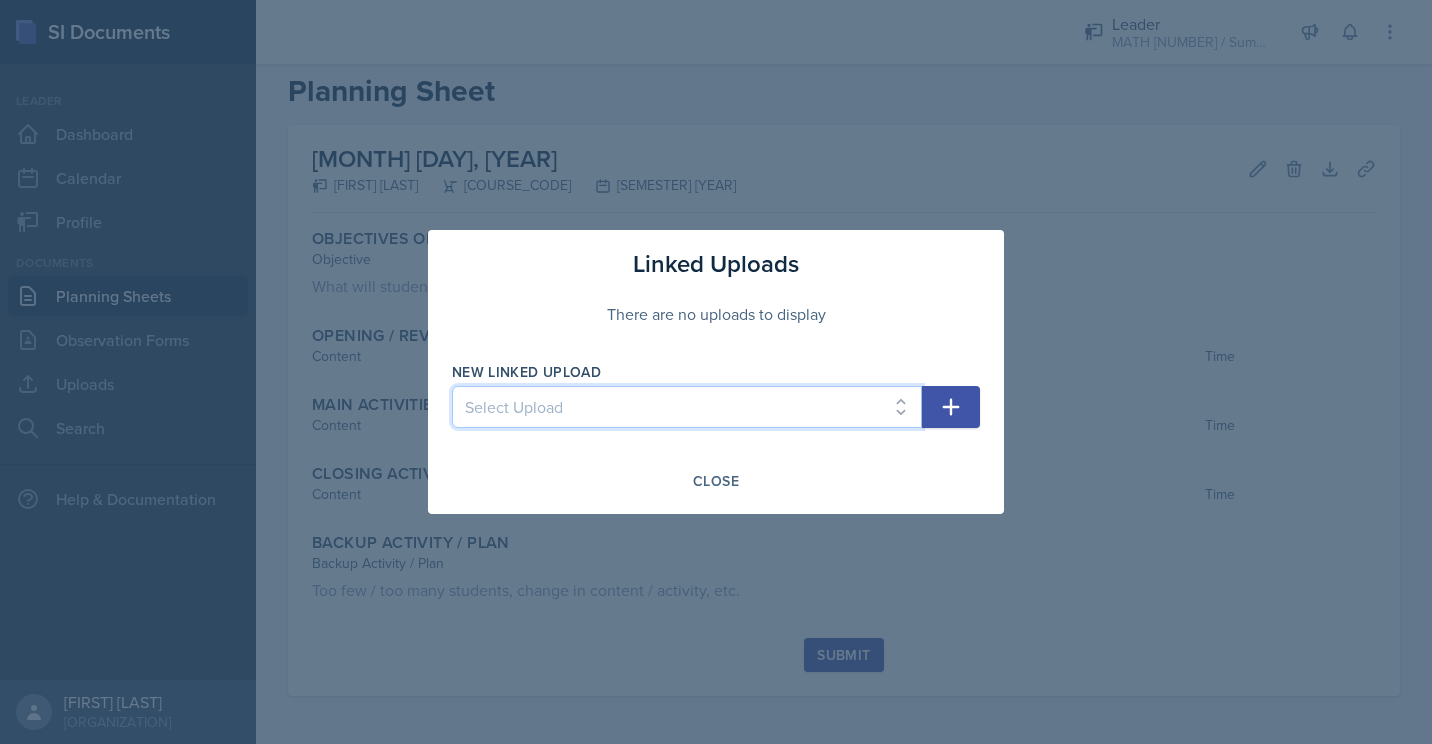 click on "Select Upload   Homework Solutions" at bounding box center (687, 407) 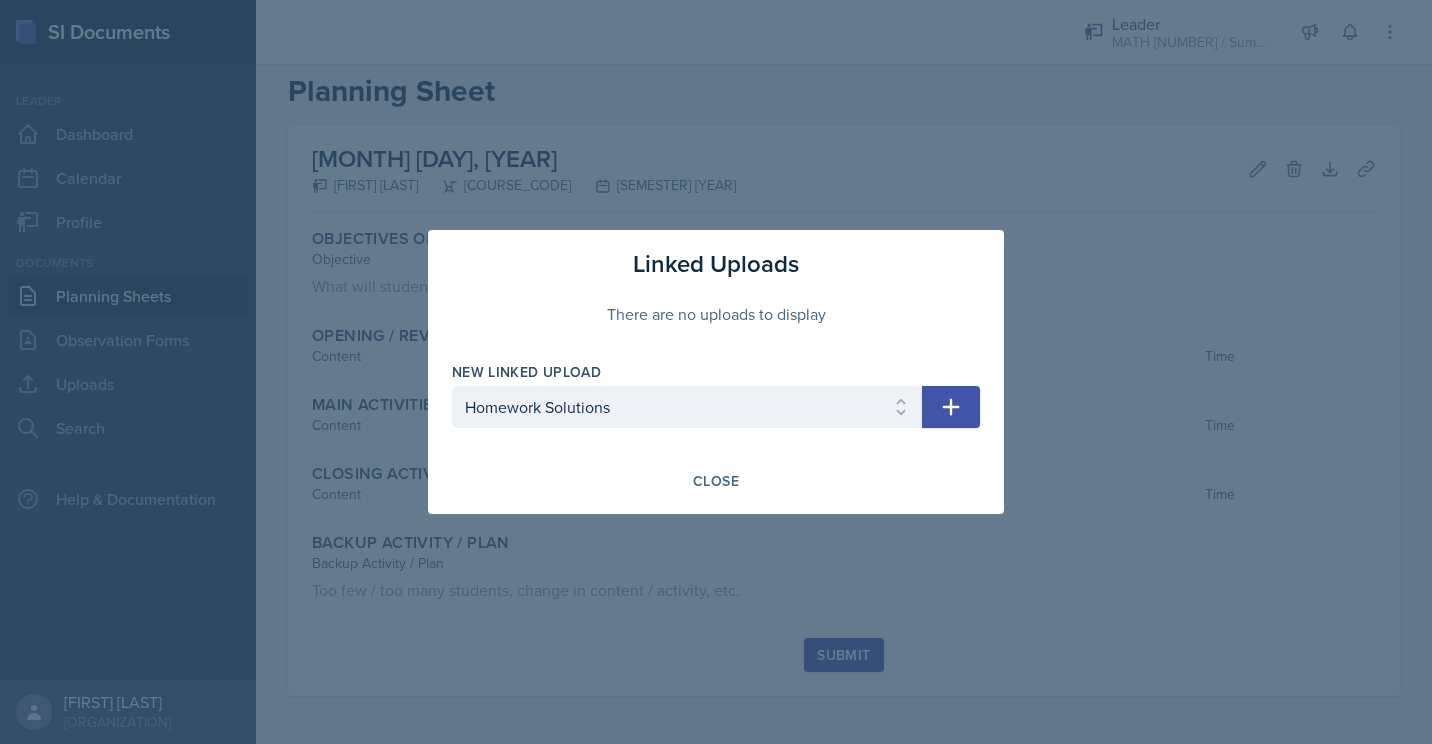 click 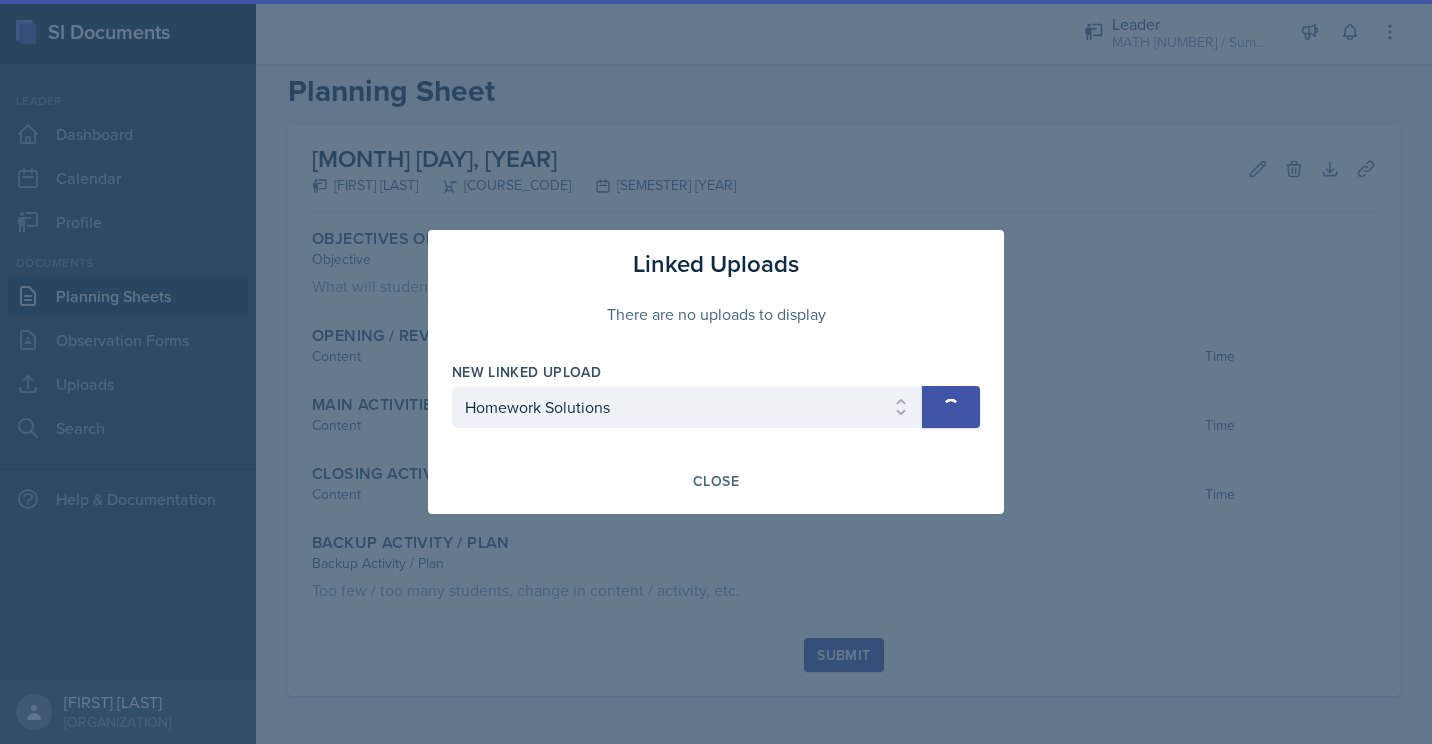 select 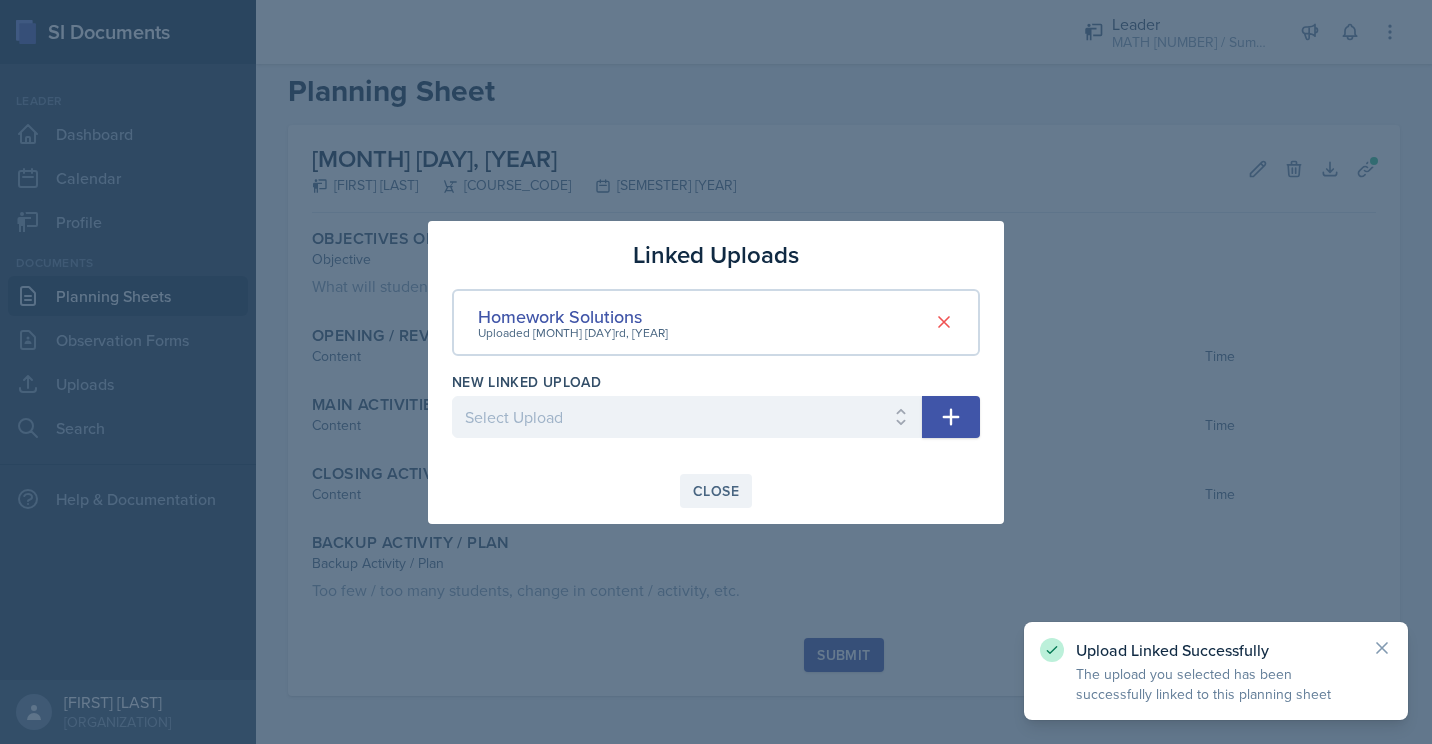 click on "Close" at bounding box center (716, 491) 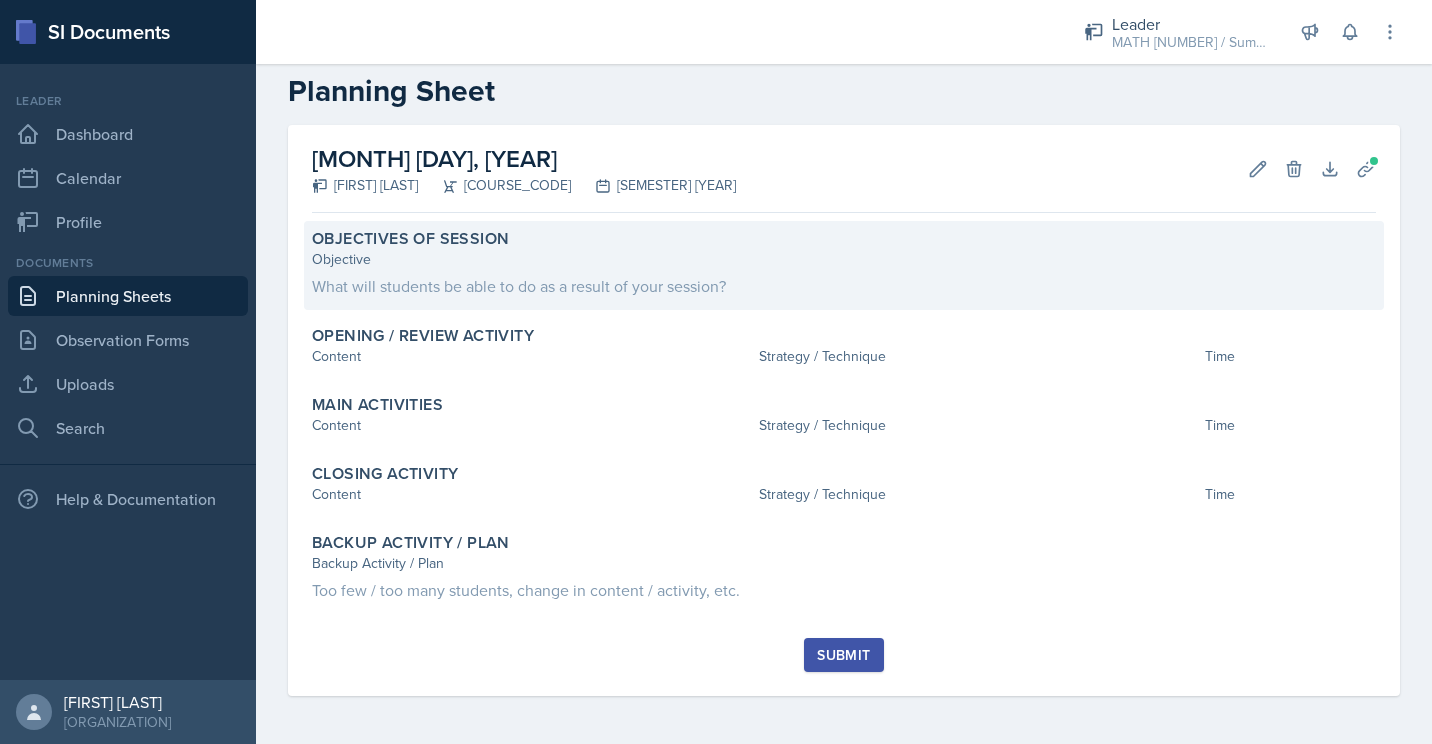 click on "What will students be able to do as a result of your session?" at bounding box center (844, 286) 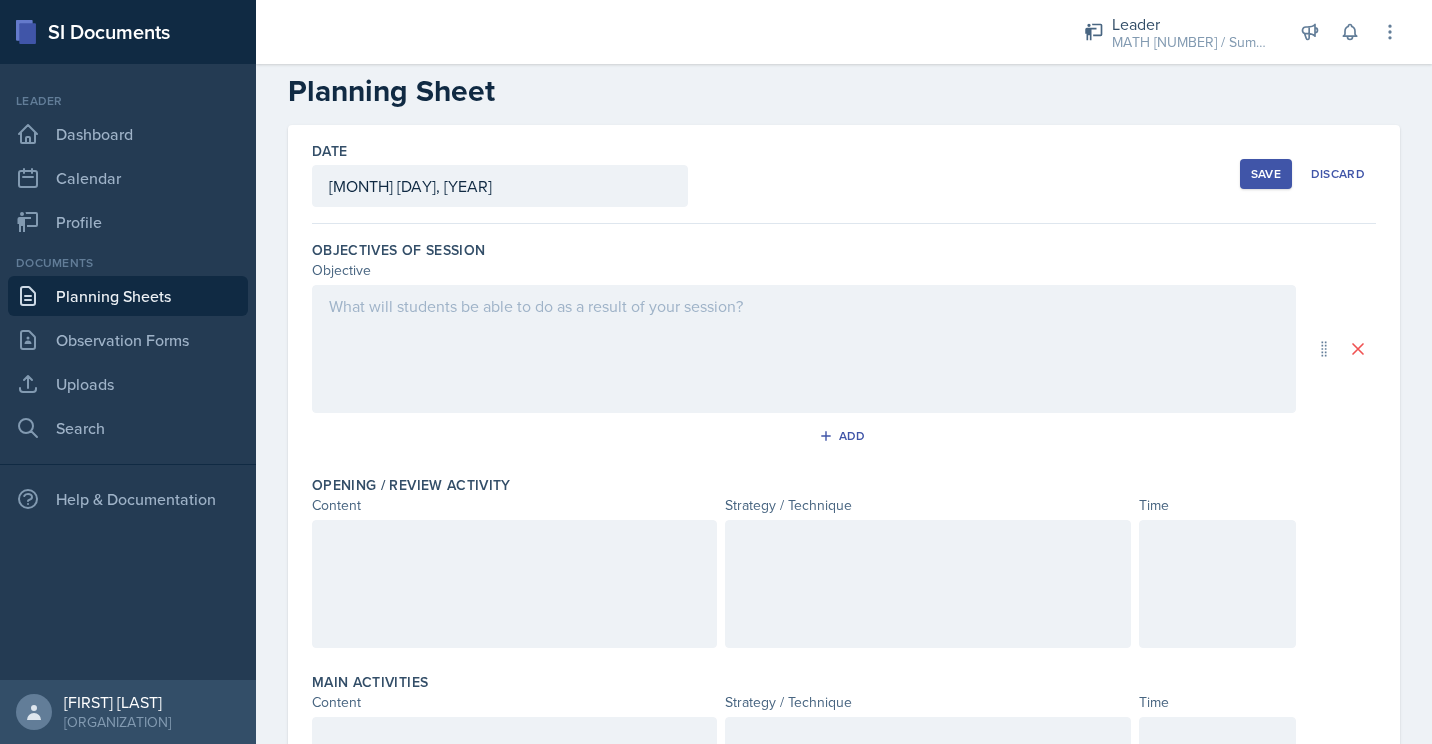 click at bounding box center (804, 349) 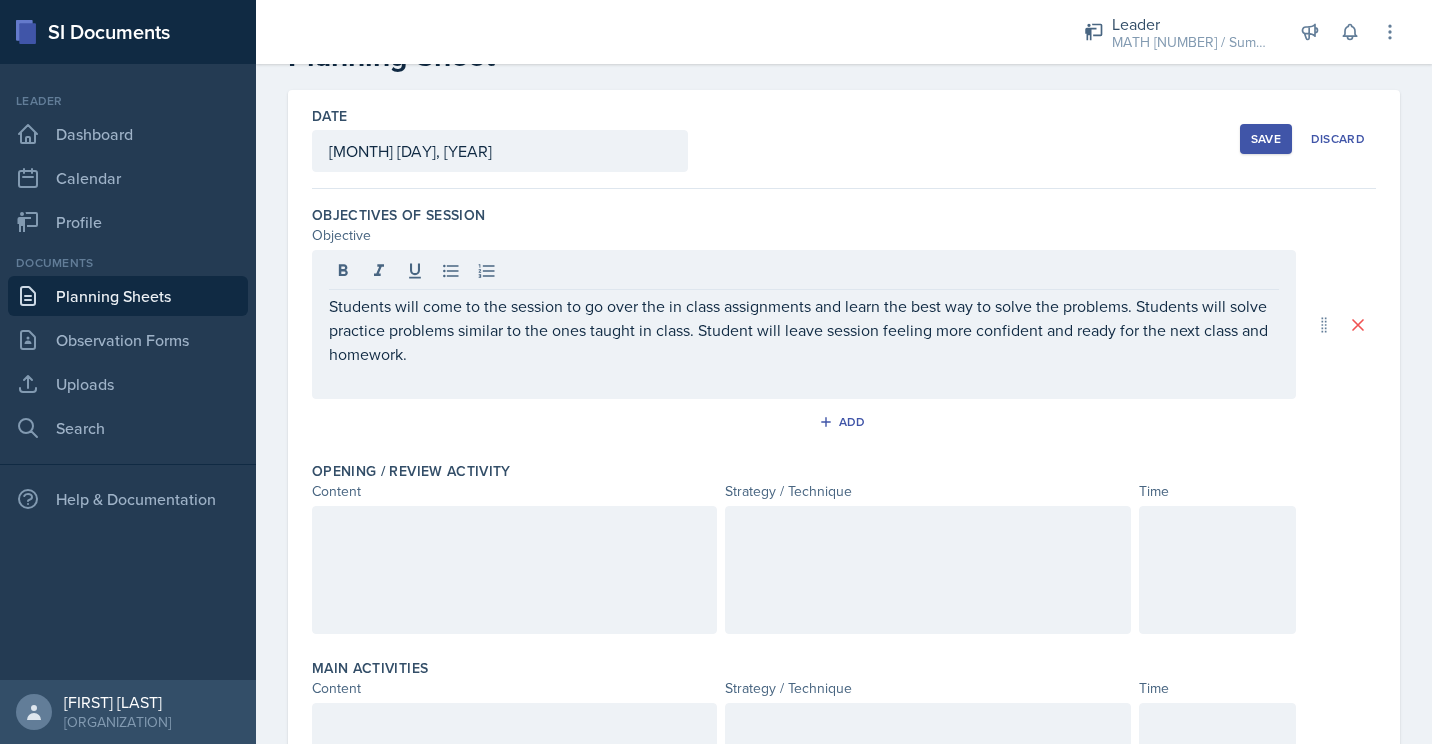 click at bounding box center [514, 570] 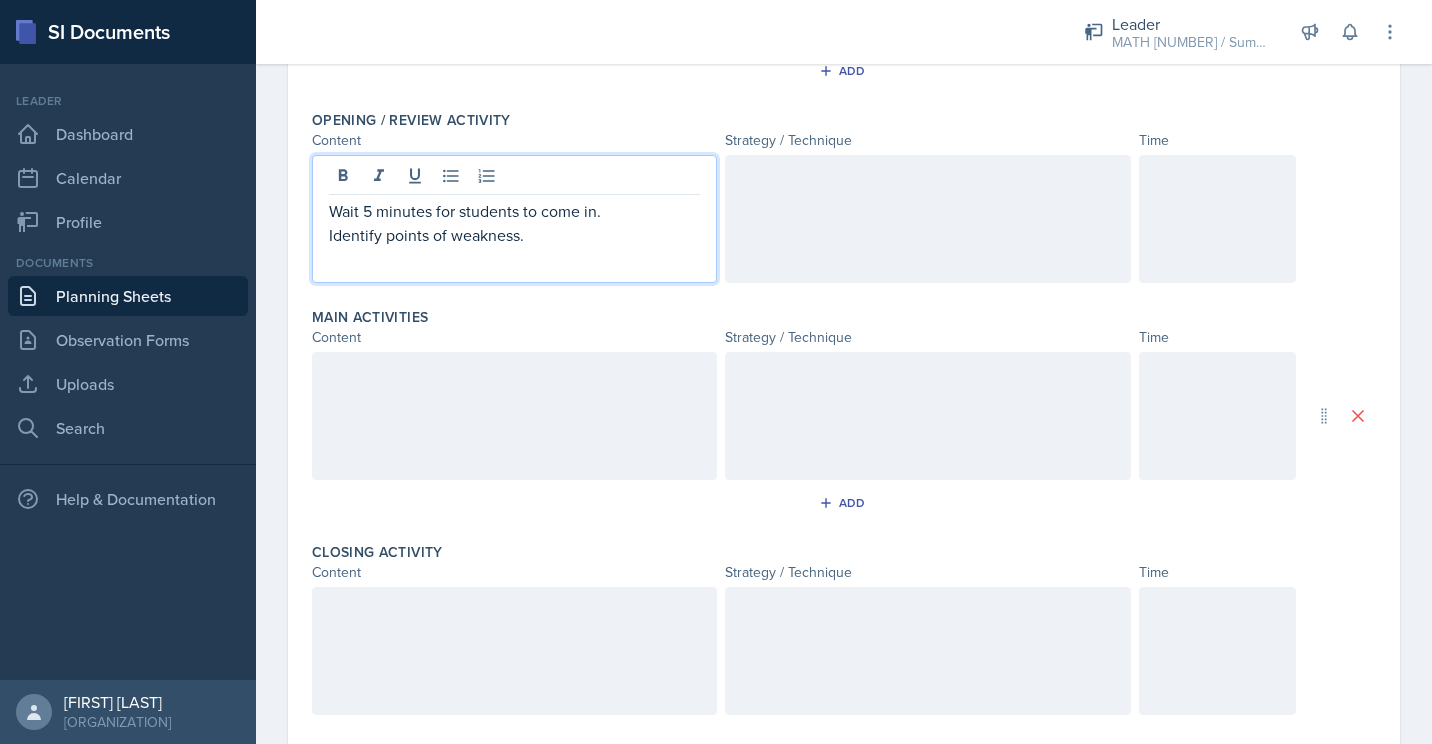 scroll, scrollTop: 451, scrollLeft: 0, axis: vertical 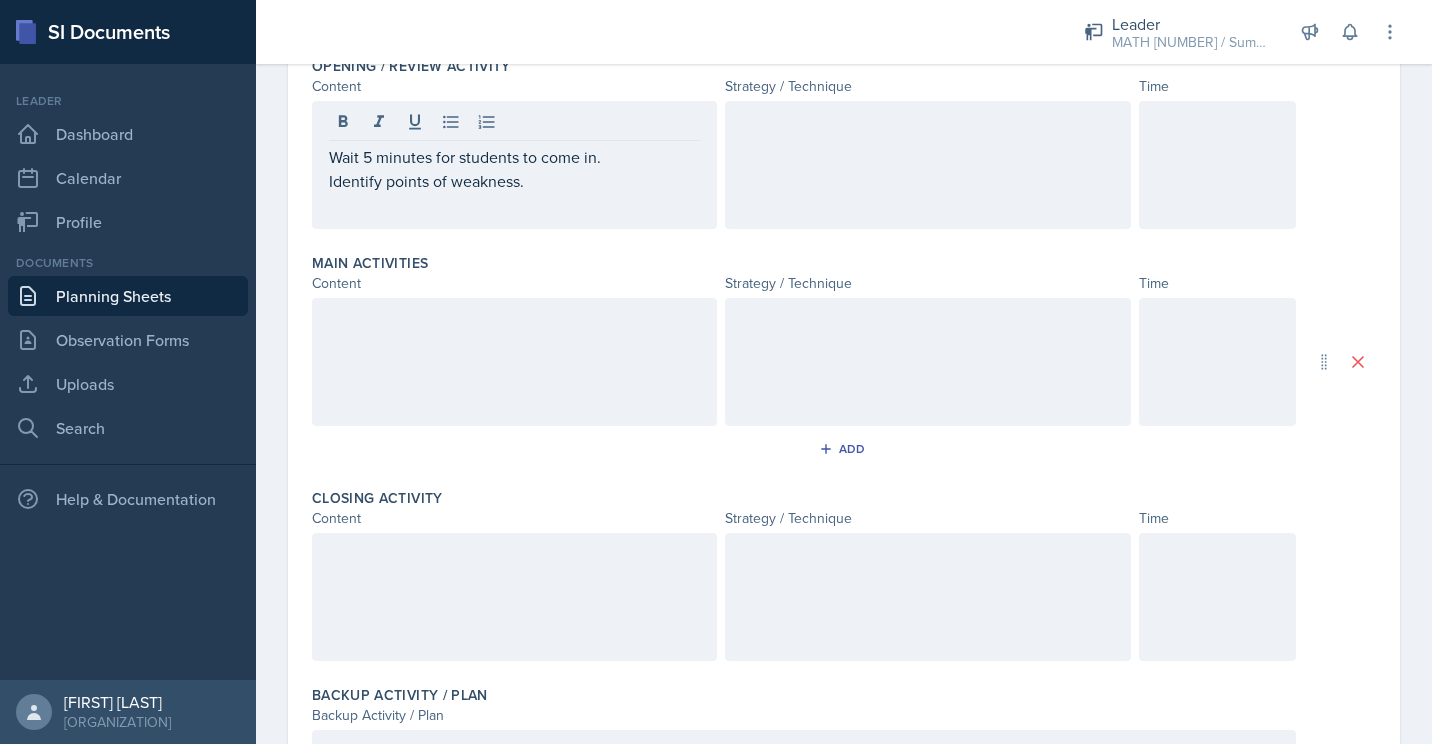 click at bounding box center (514, 362) 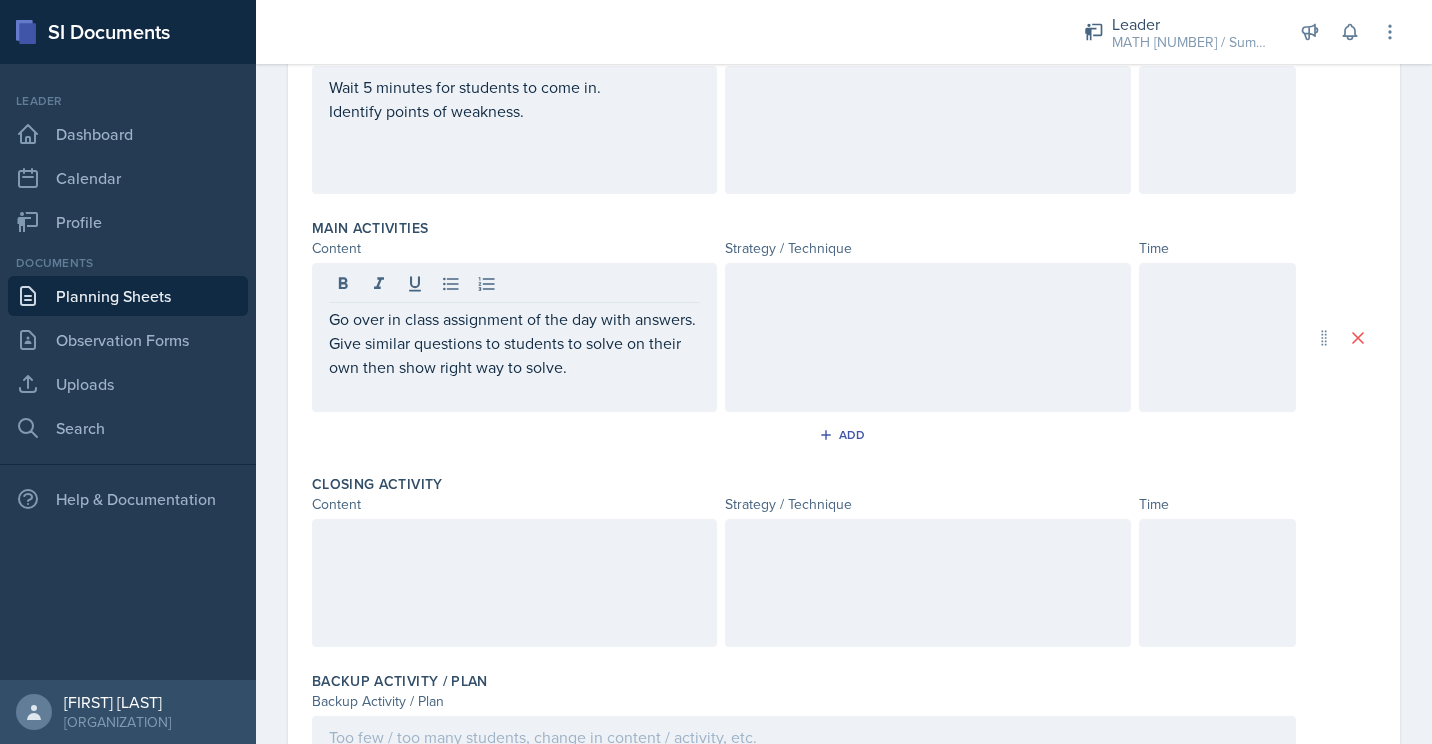 click at bounding box center [514, 583] 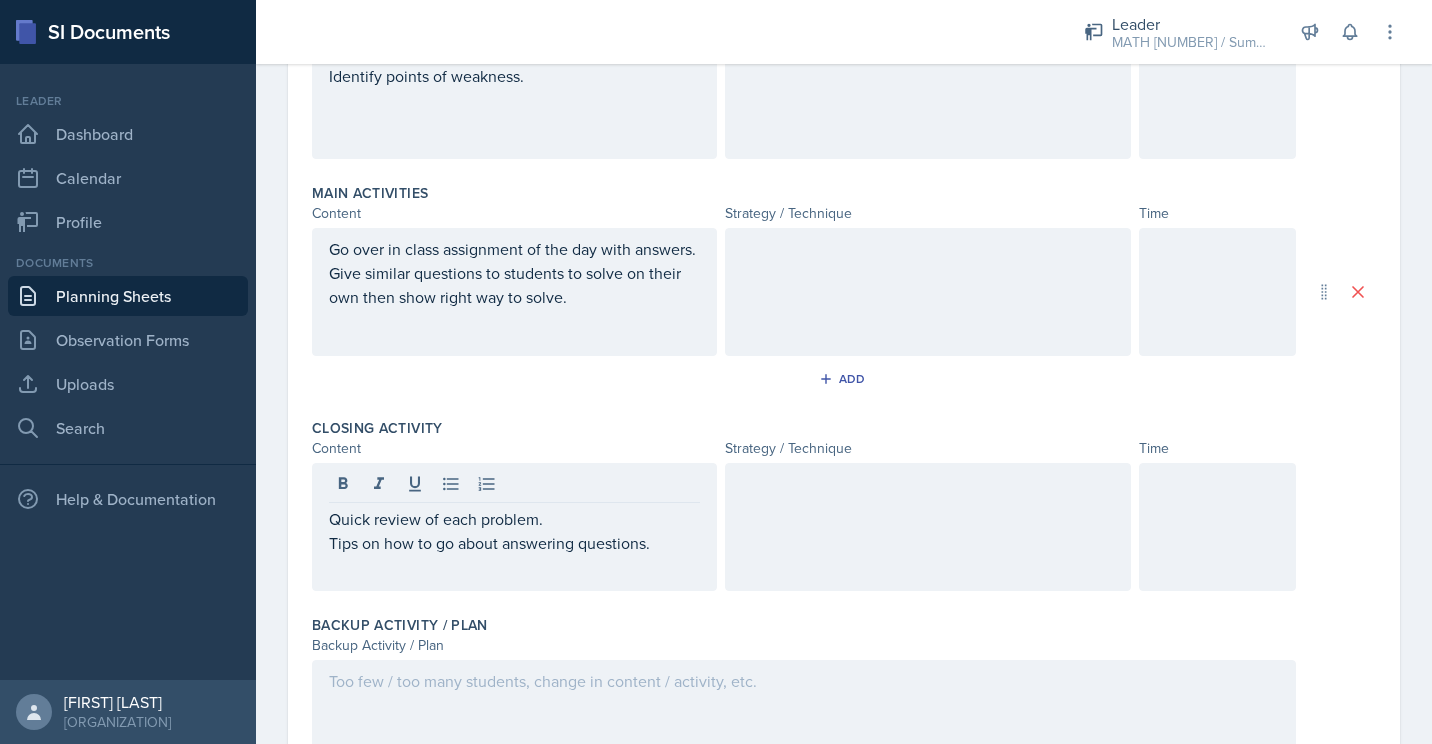 click at bounding box center (927, 292) 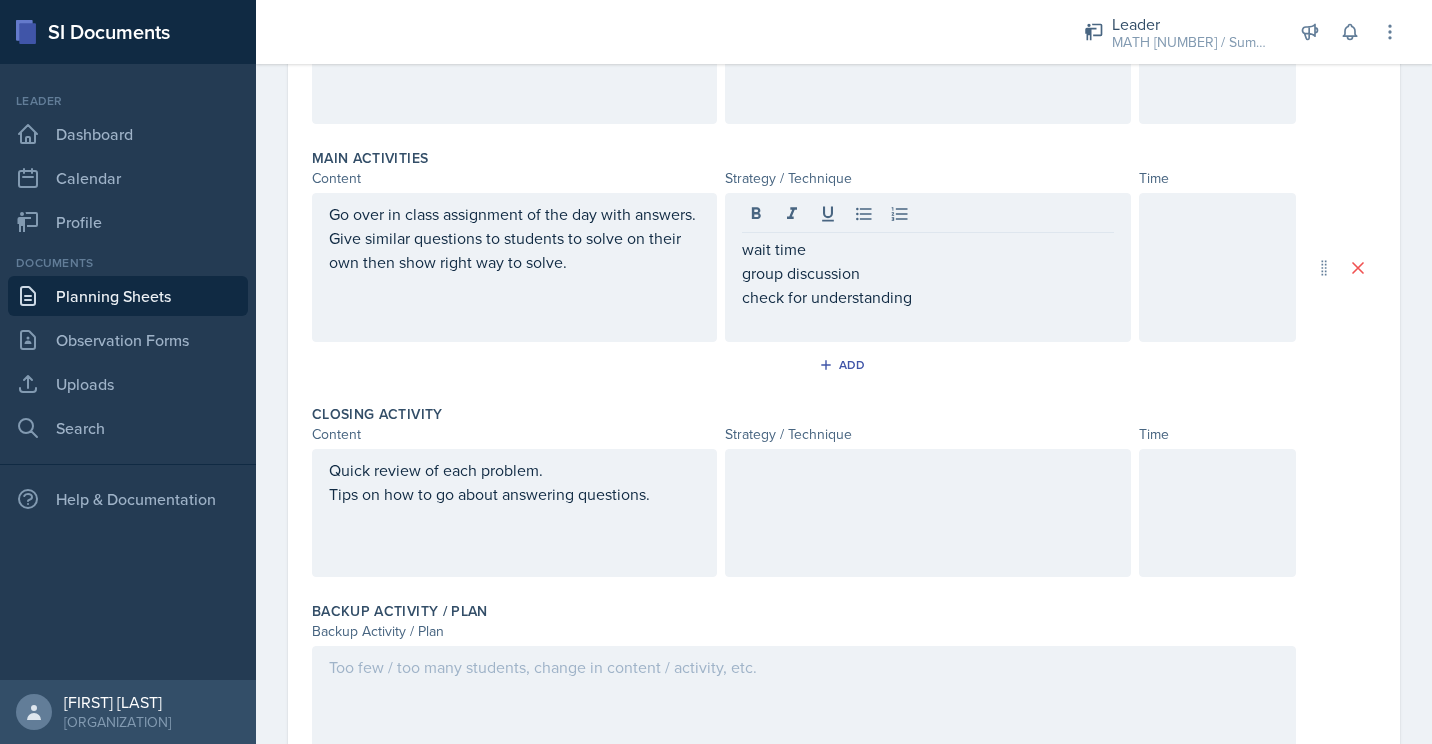 click at bounding box center (927, 513) 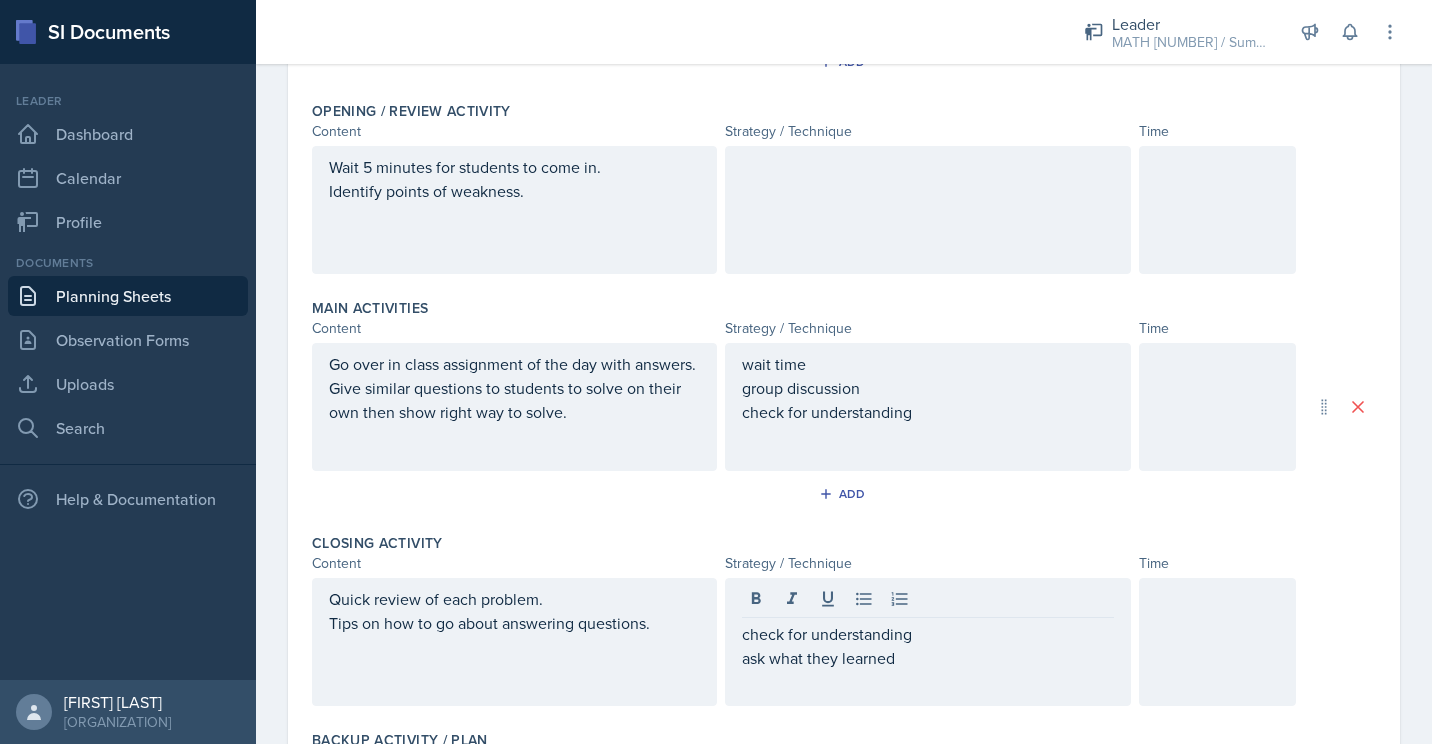 click at bounding box center [927, 210] 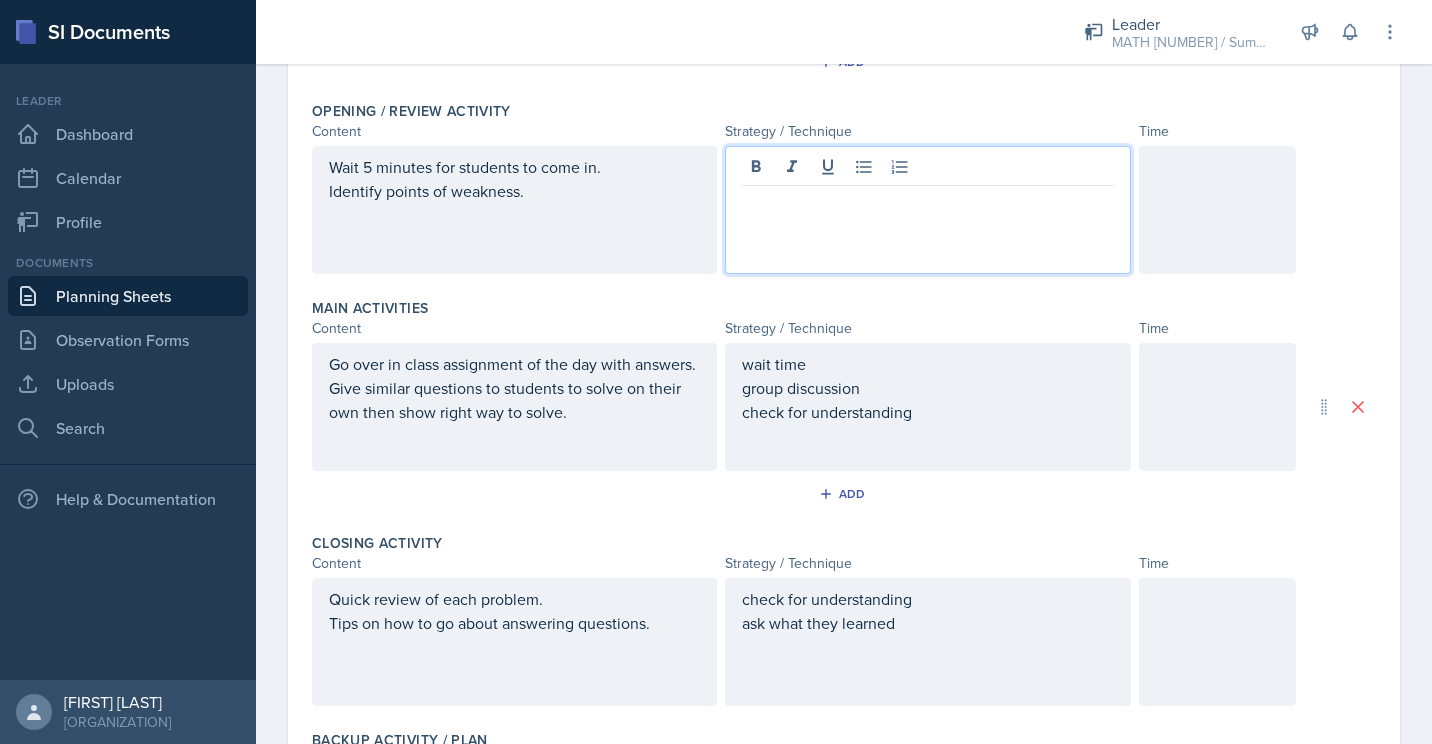 scroll, scrollTop: 441, scrollLeft: 0, axis: vertical 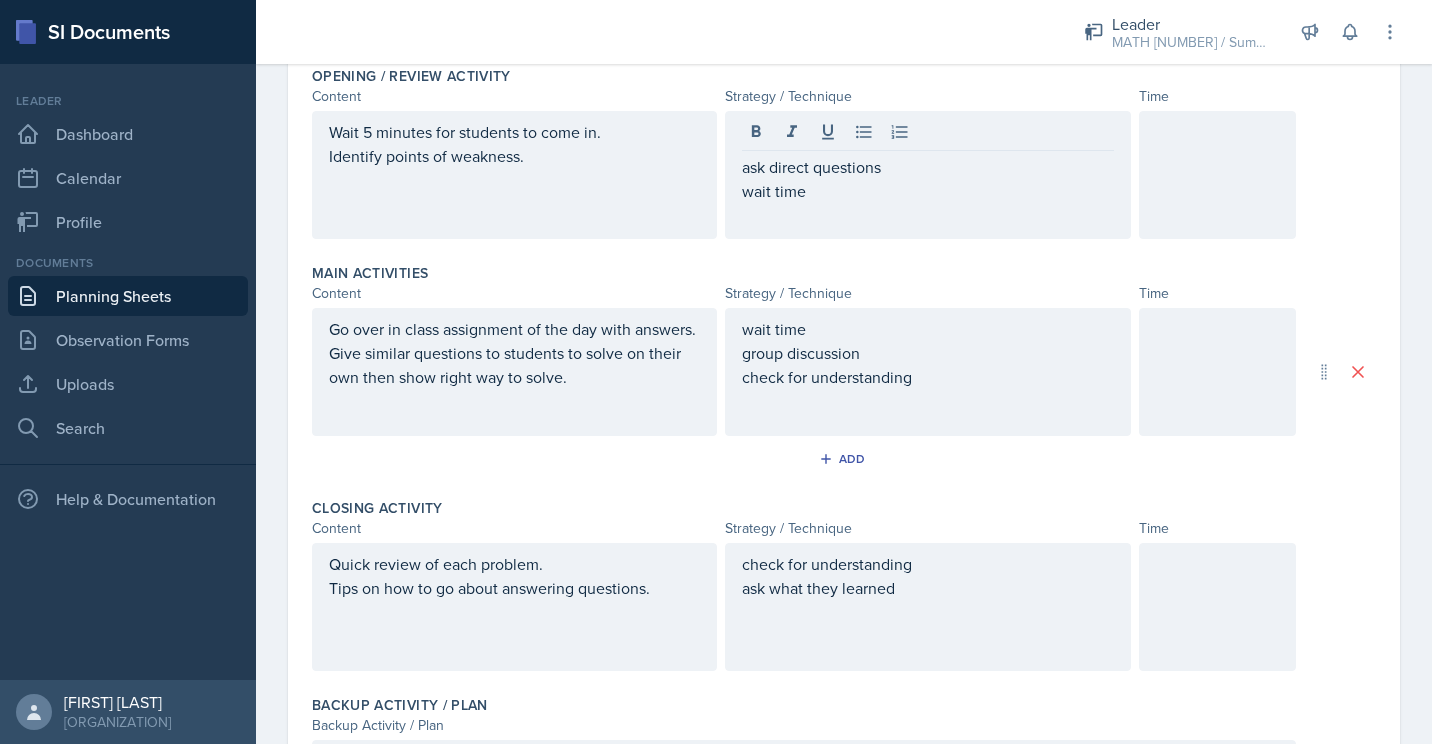 click at bounding box center [1217, 175] 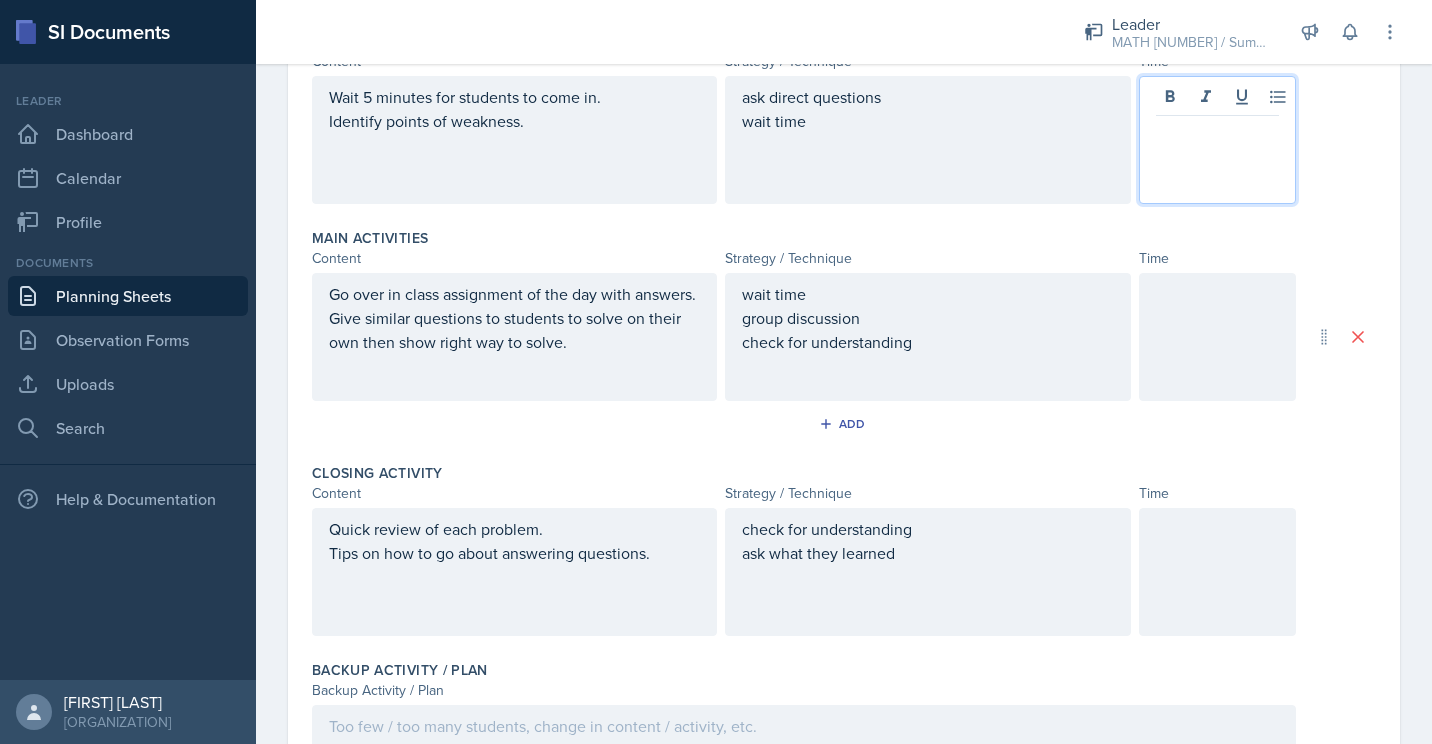 type 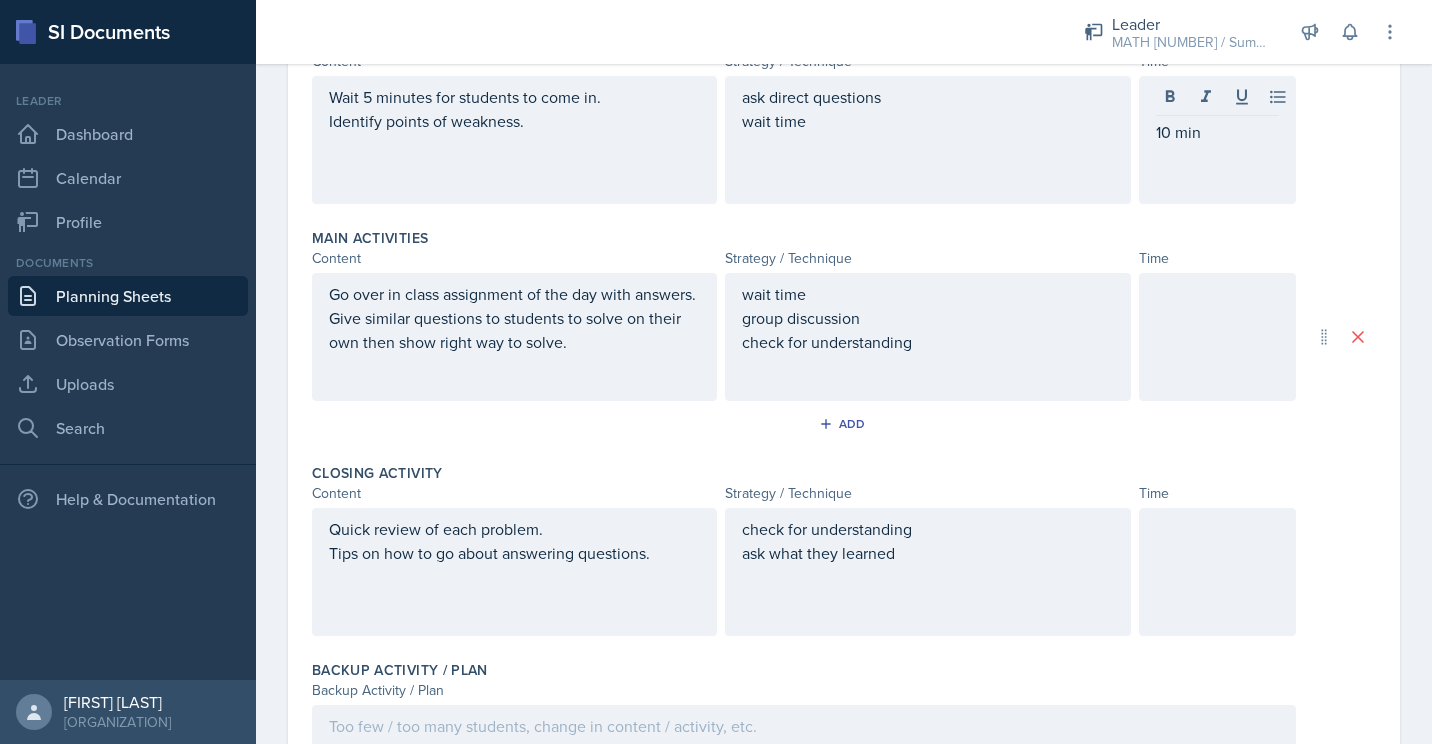 click at bounding box center [1217, 337] 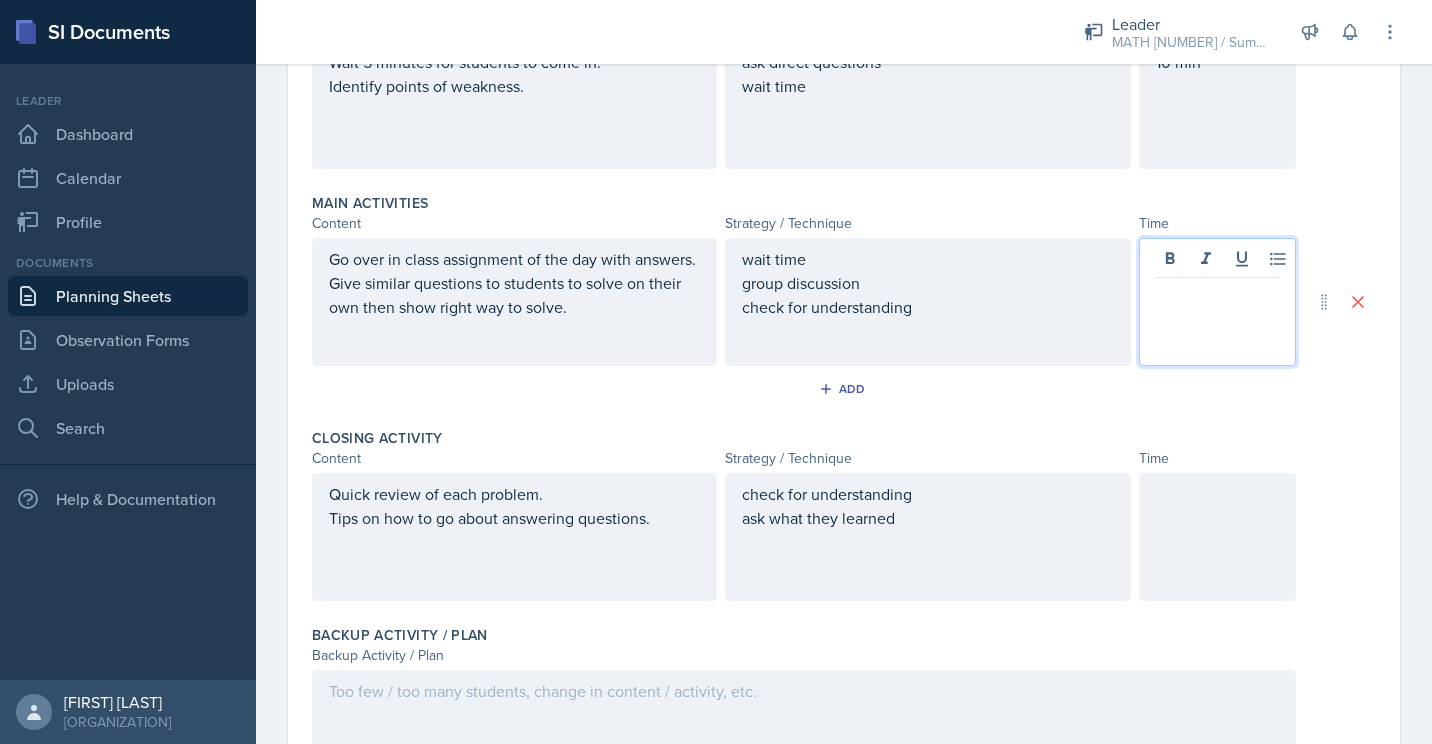 type 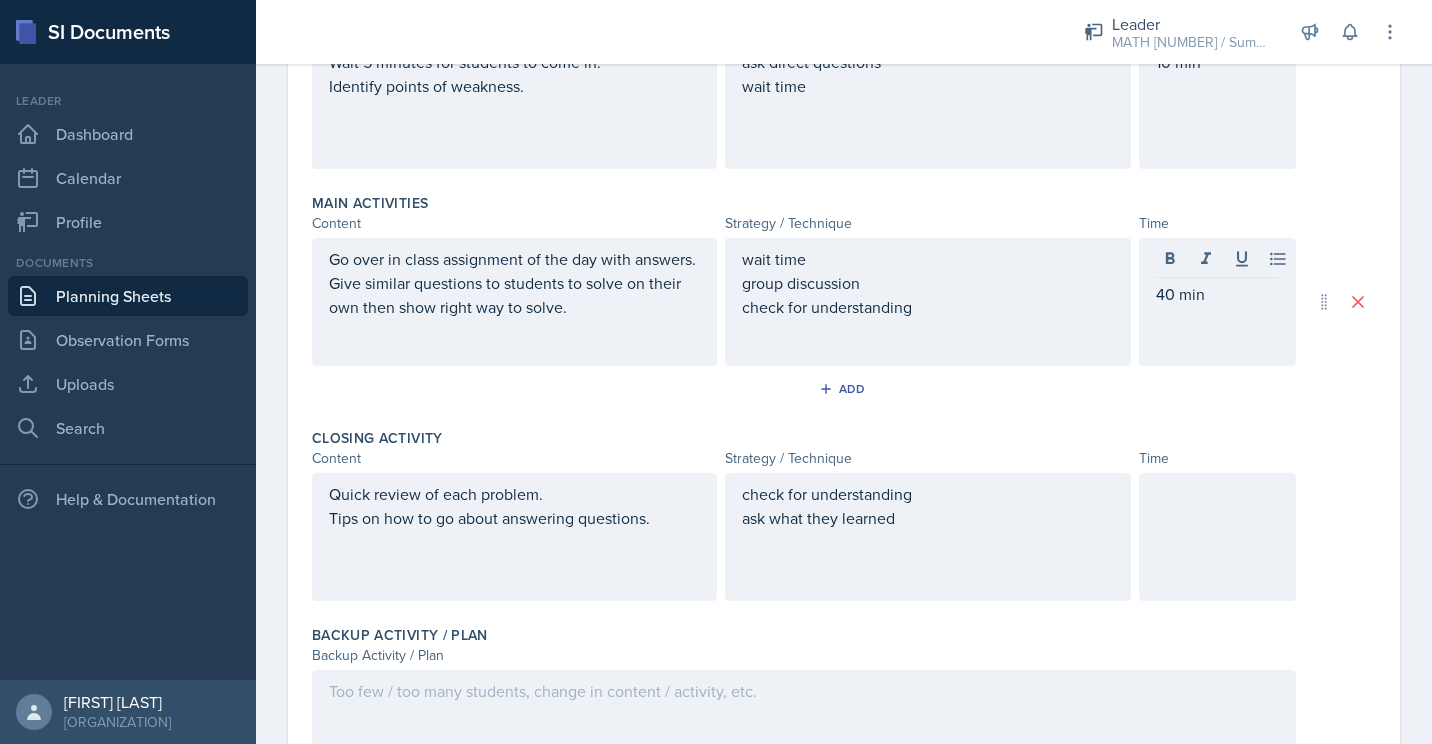click at bounding box center [1217, 537] 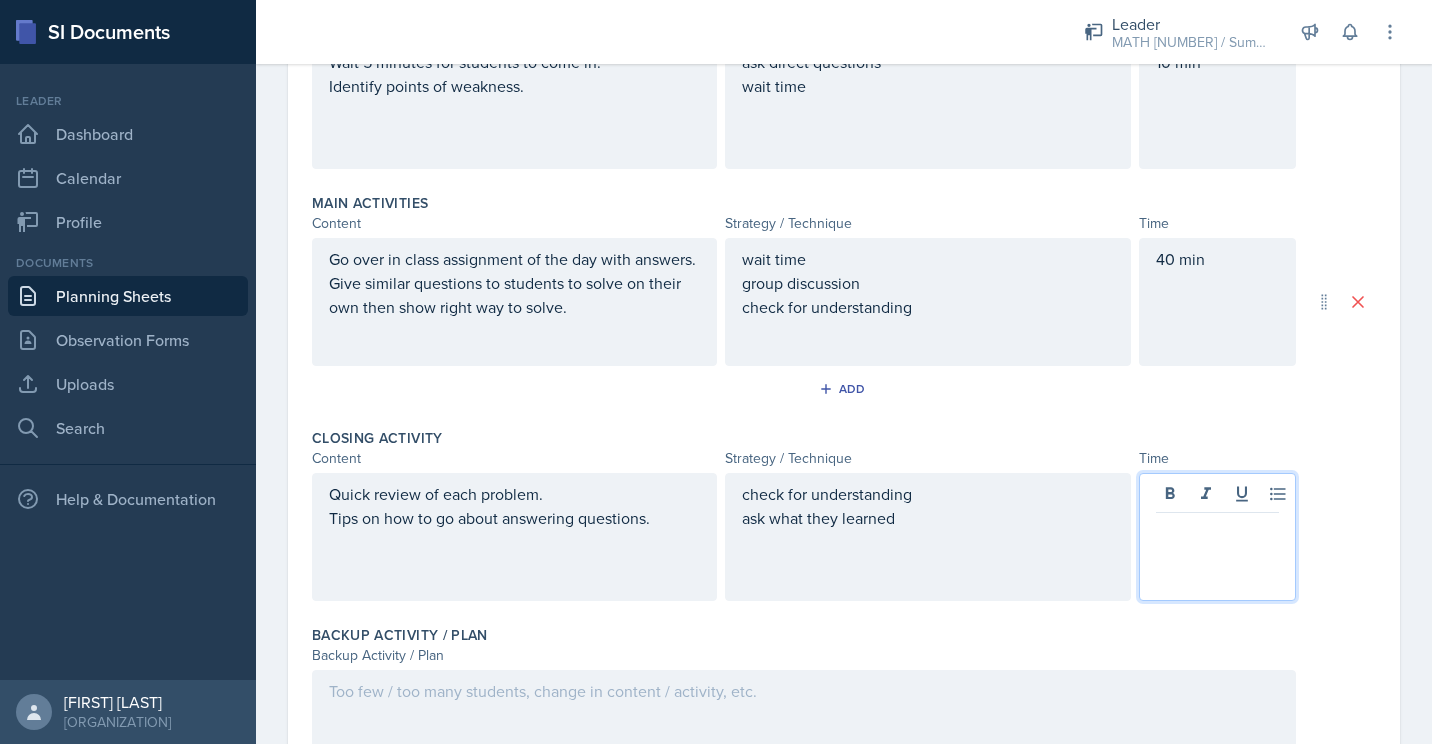 scroll, scrollTop: 546, scrollLeft: 0, axis: vertical 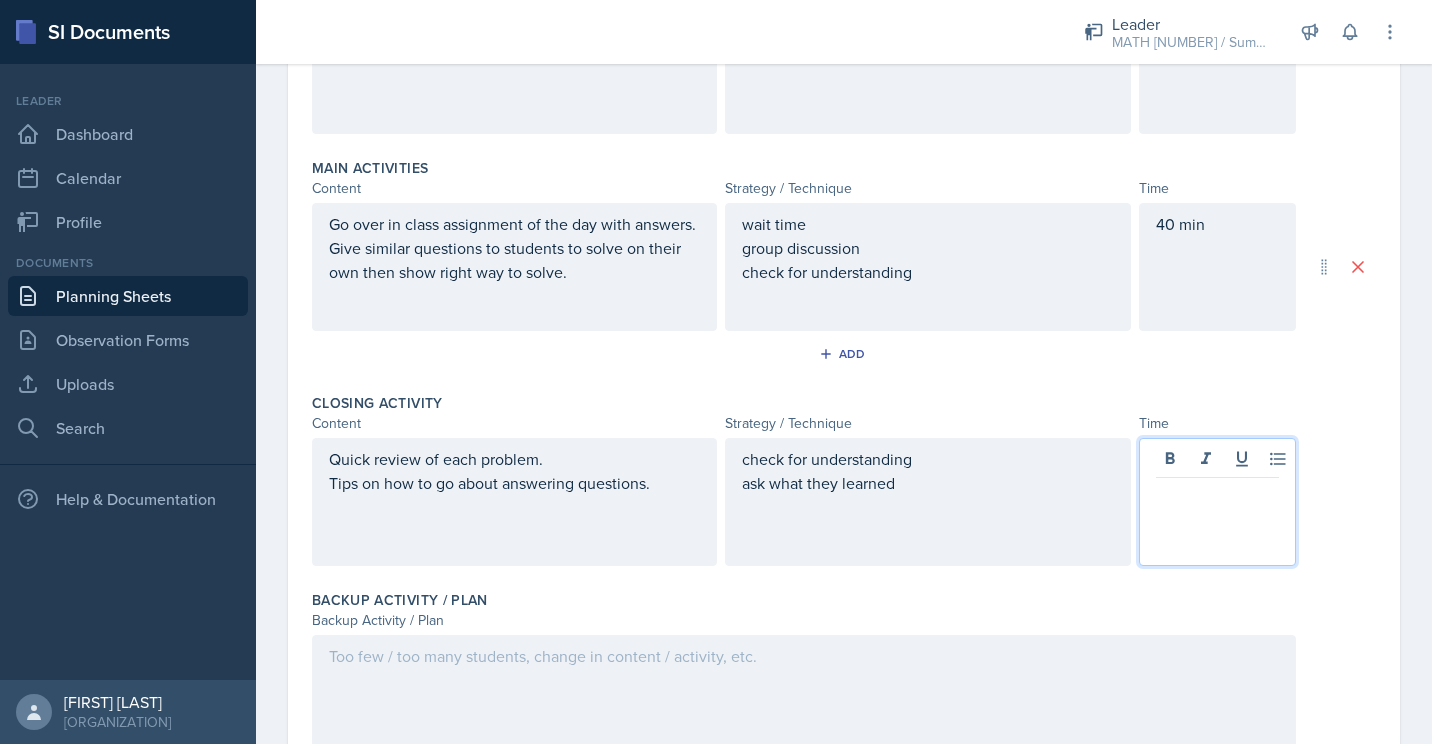 type 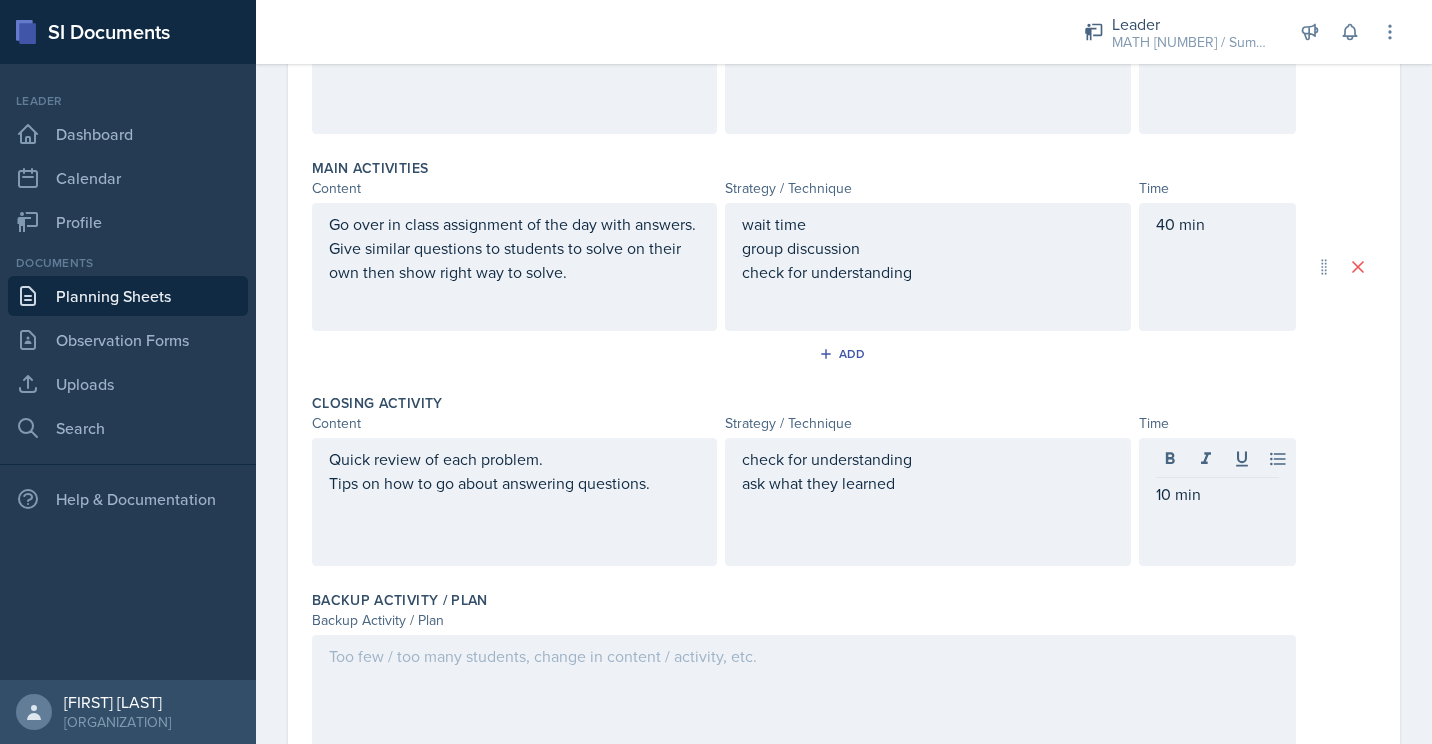 click on "Closing Activity     Content   Strategy / Technique   Time
Quick review of each problem. Tips on how to go about answering questions.       check for understanding ask what they learned       [NUMBER] min" at bounding box center [844, 483] 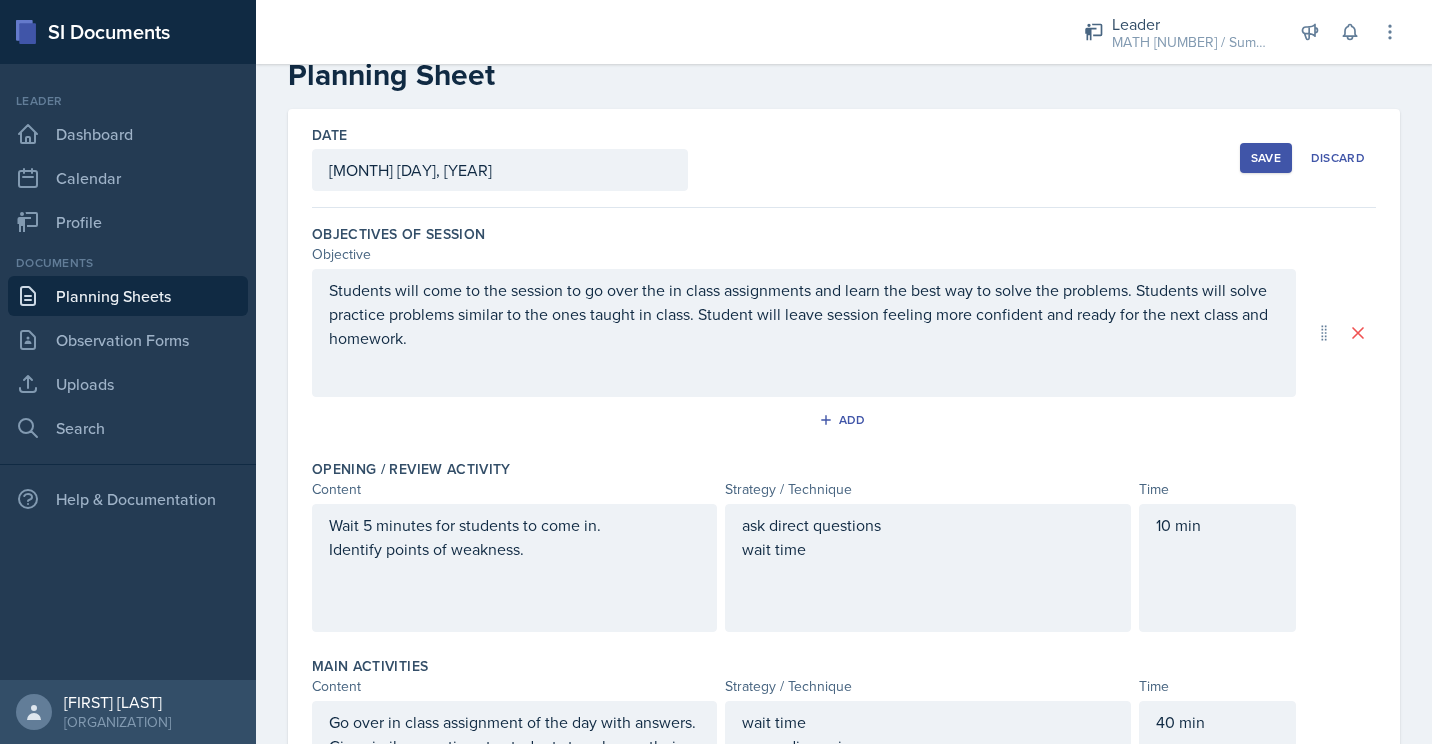 scroll, scrollTop: 47, scrollLeft: 0, axis: vertical 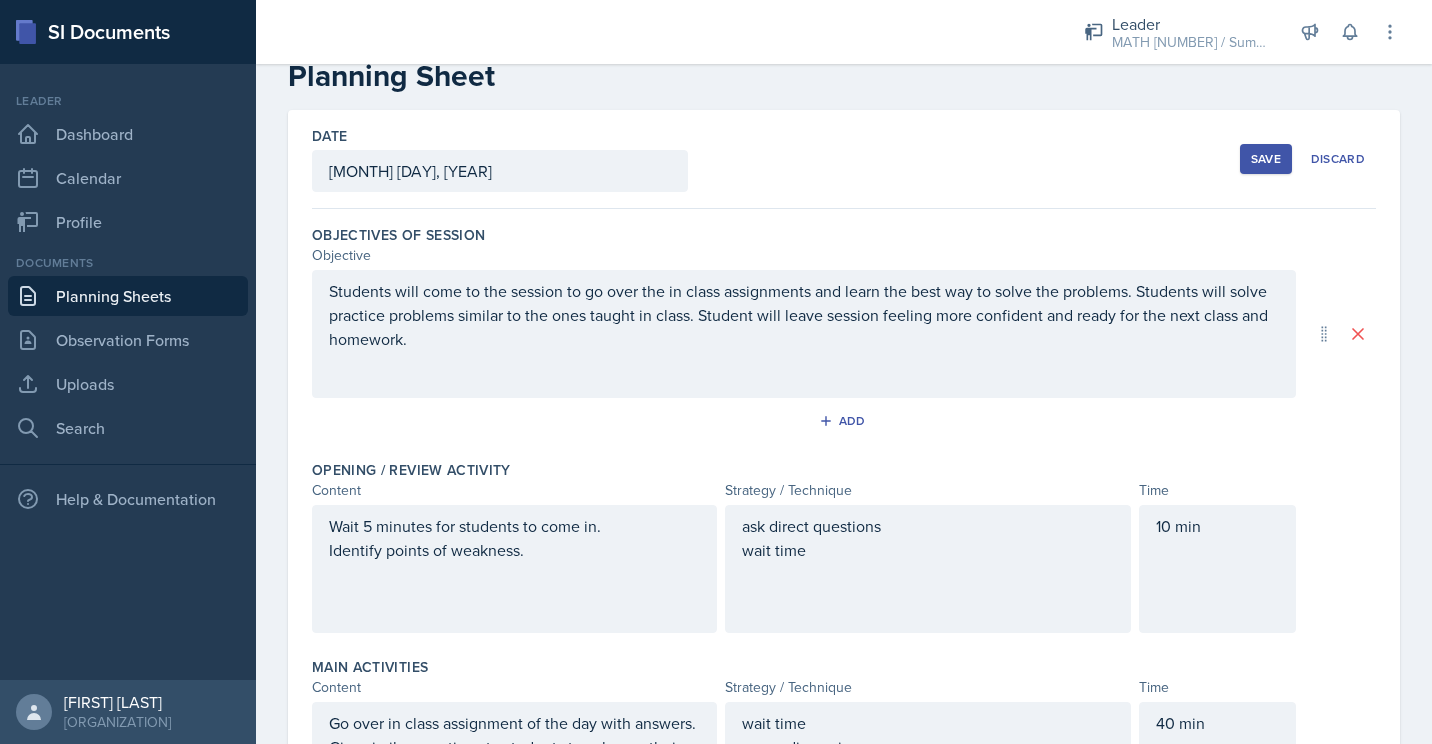 click on "Save" at bounding box center (1266, 159) 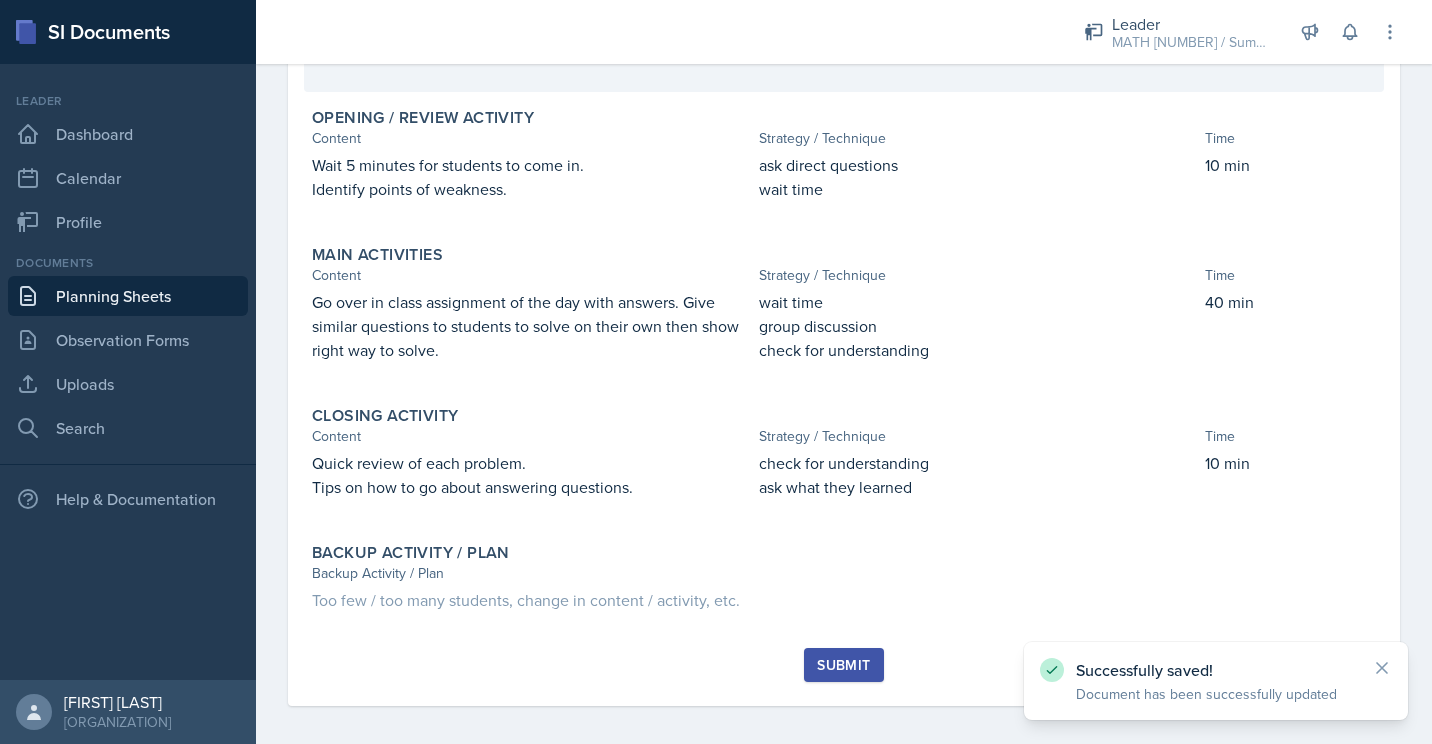 scroll, scrollTop: 300, scrollLeft: 0, axis: vertical 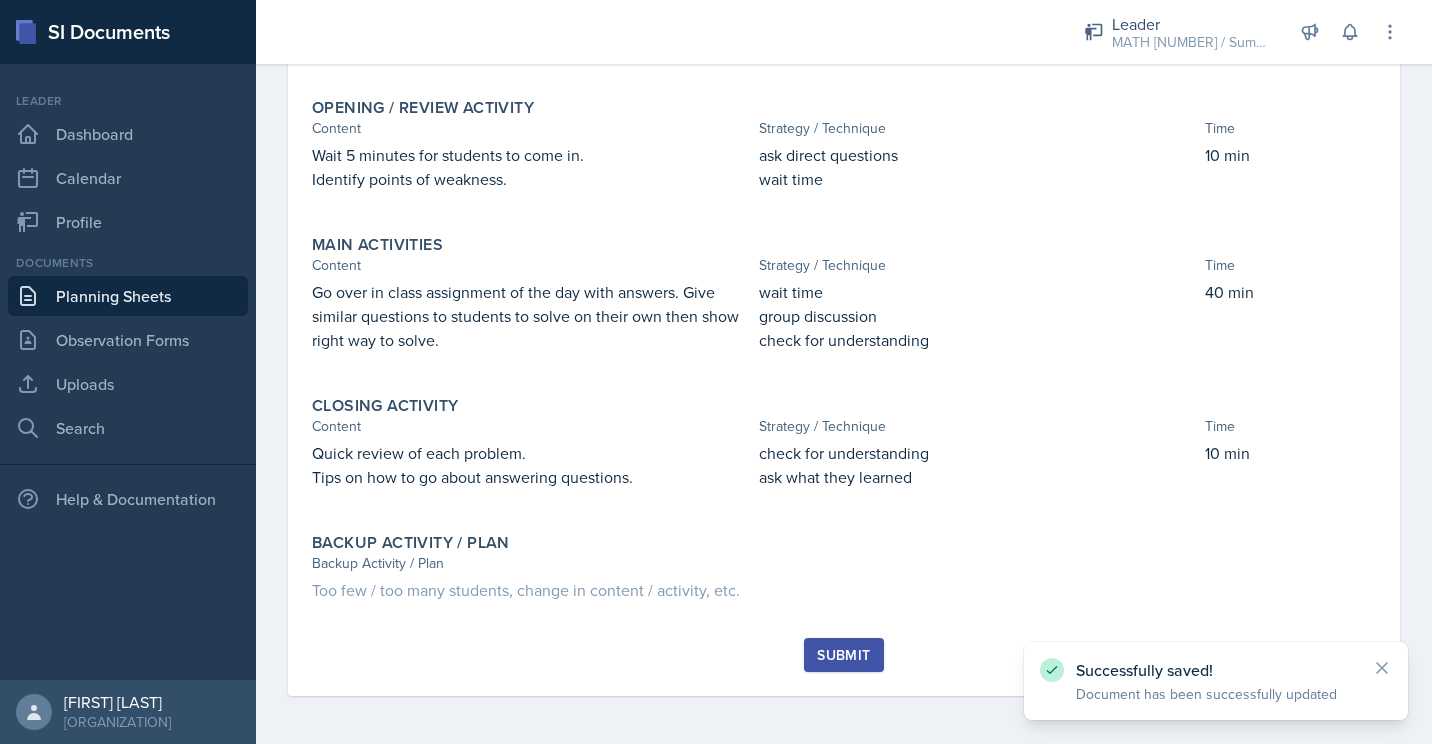 click on "Submit" at bounding box center [843, 655] 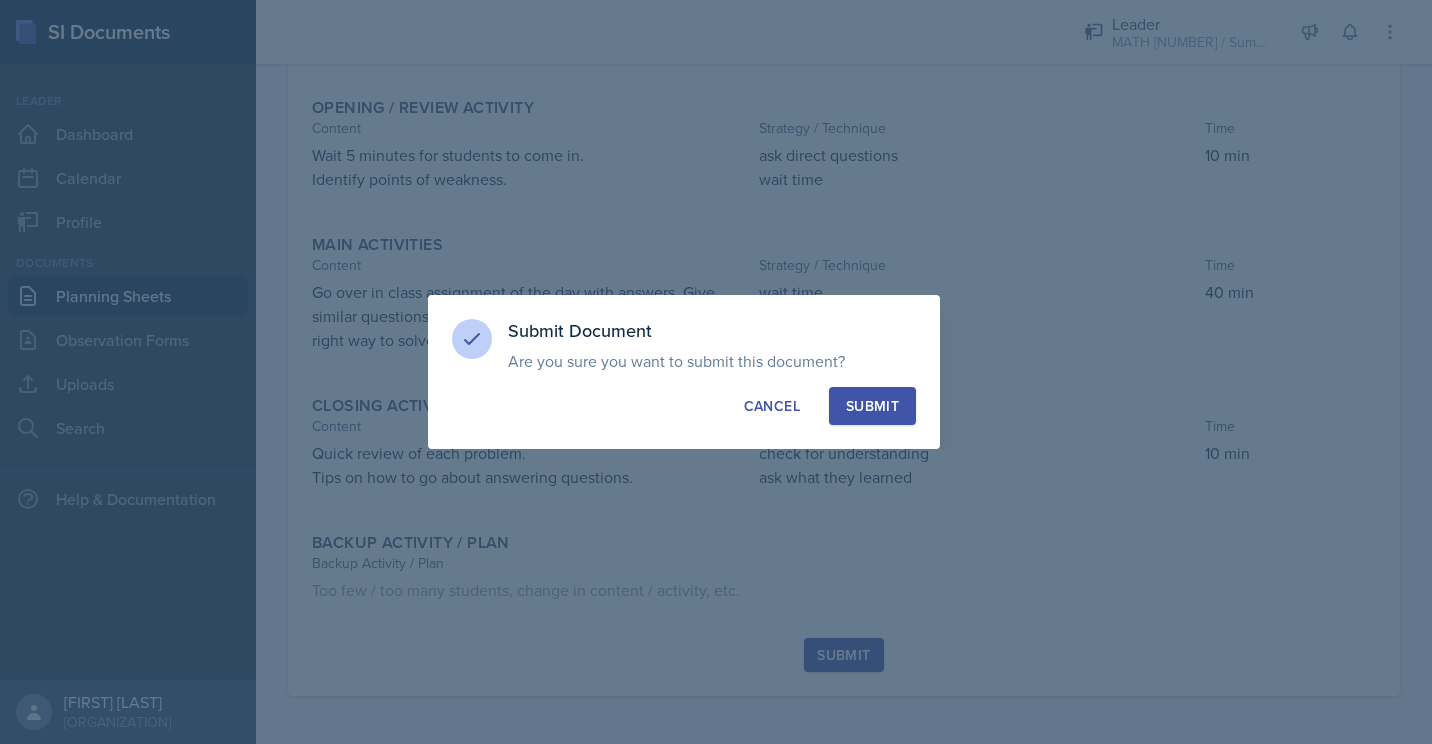 click on "Submit" at bounding box center (872, 406) 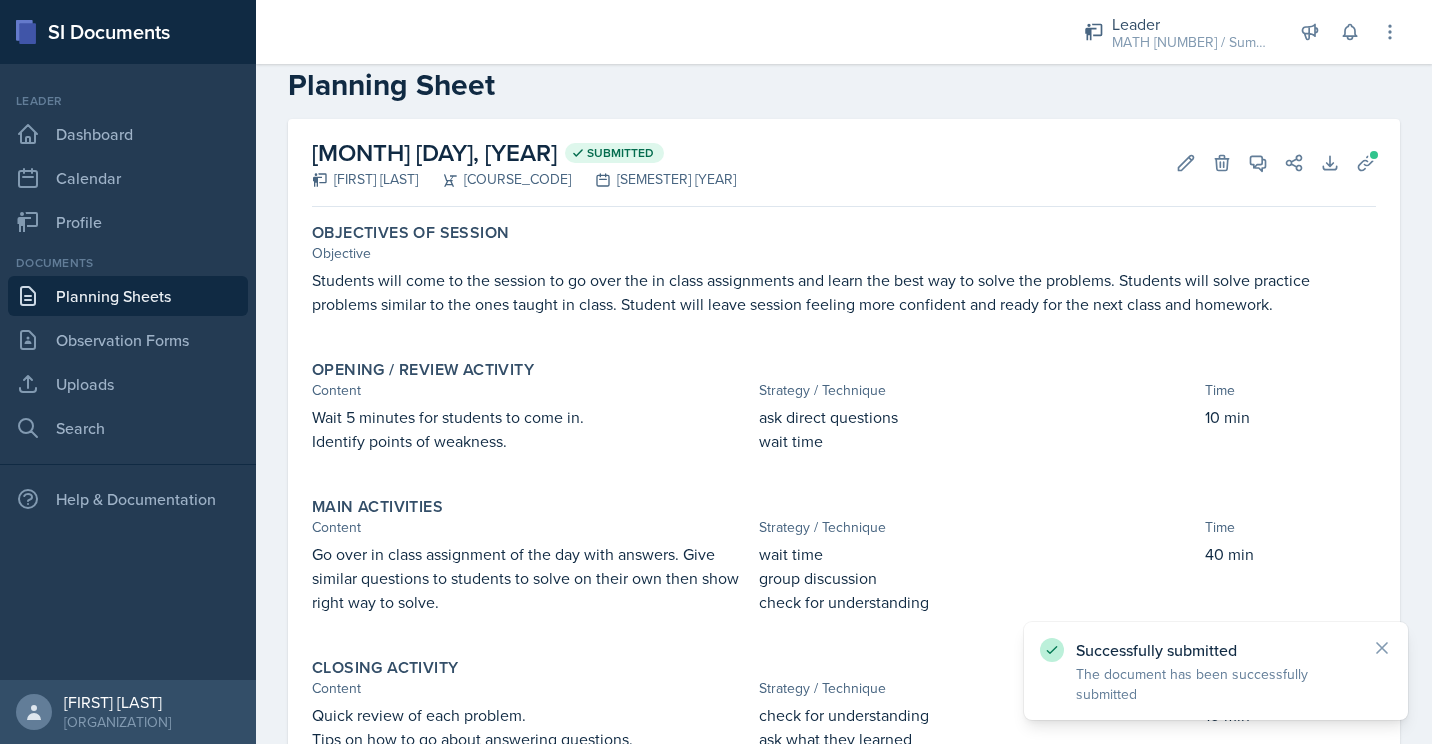scroll, scrollTop: 0, scrollLeft: 0, axis: both 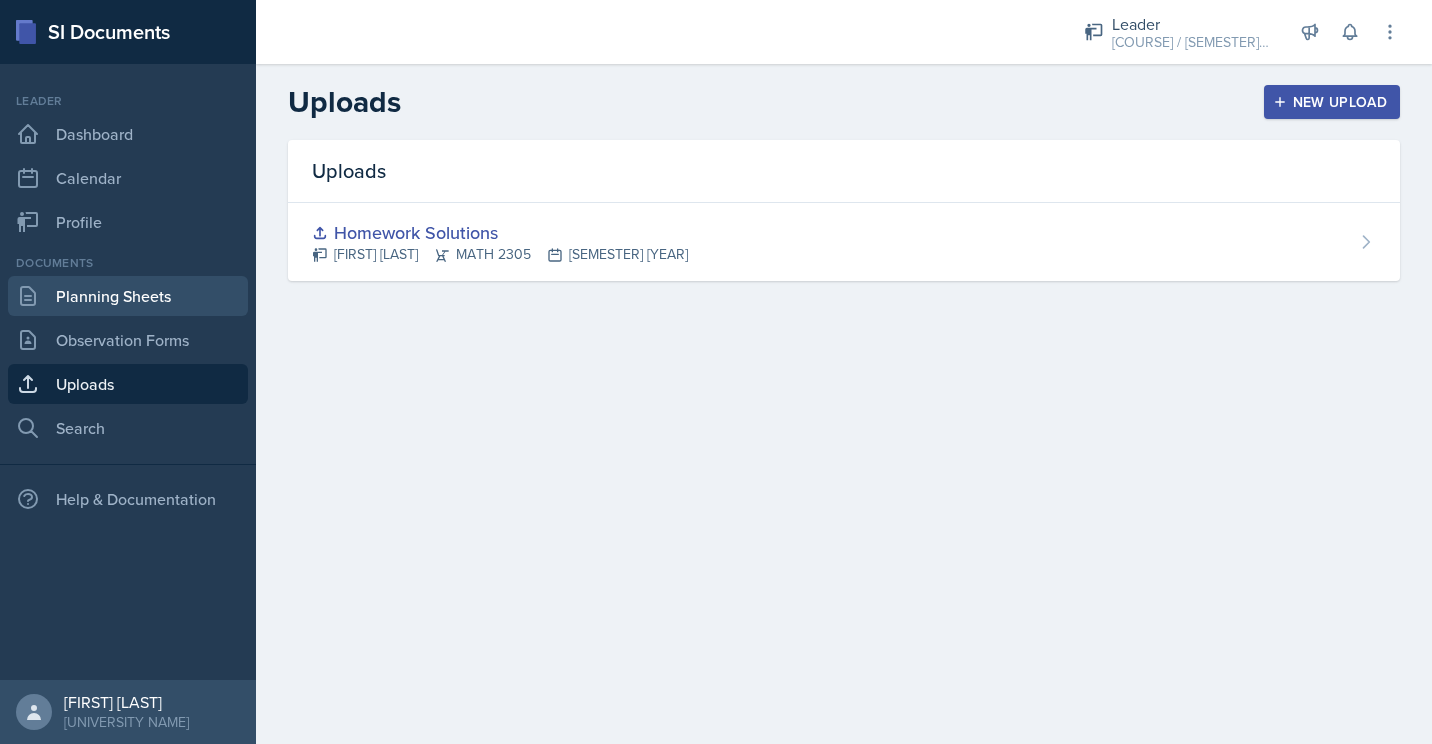 click on "Planning Sheets" at bounding box center [128, 296] 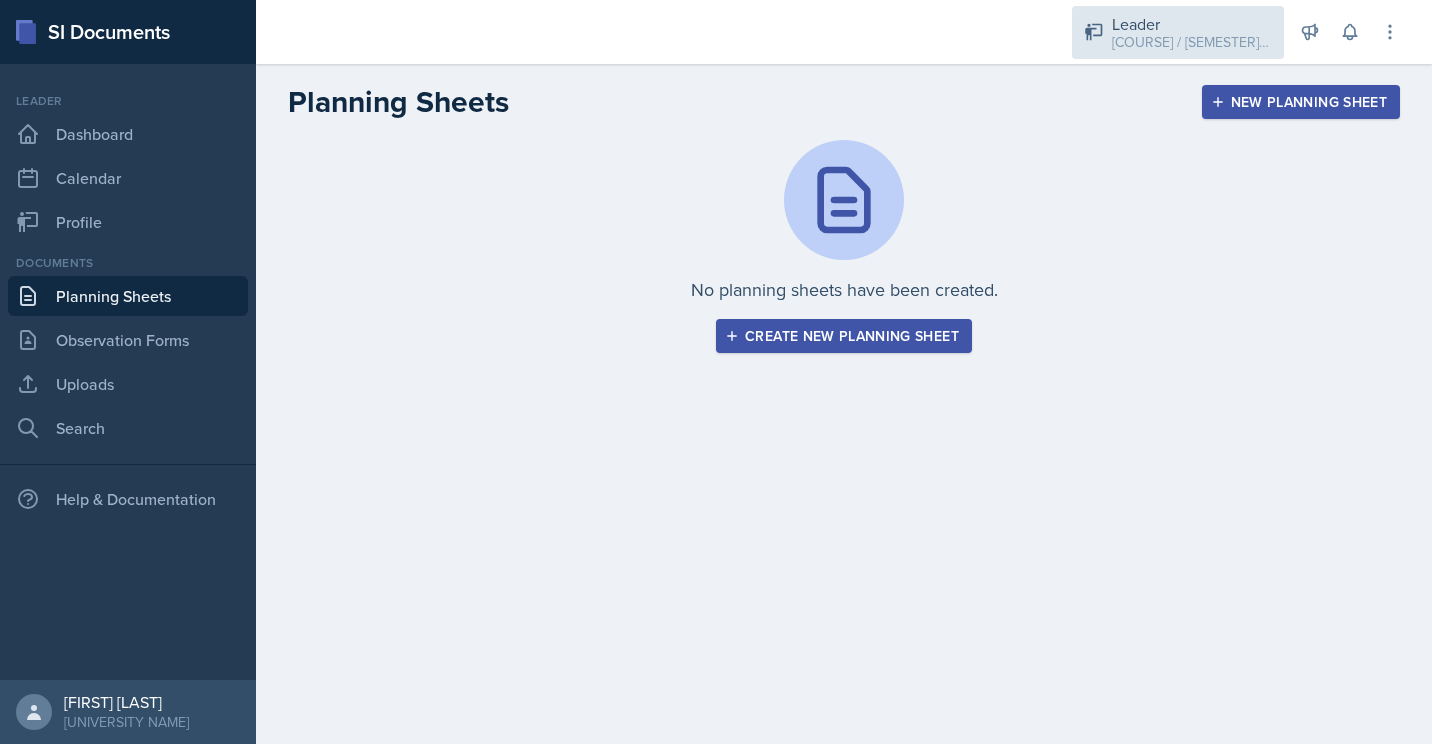 click on "Leader   MATH 2305 / Summer II 2025" at bounding box center (1178, 32) 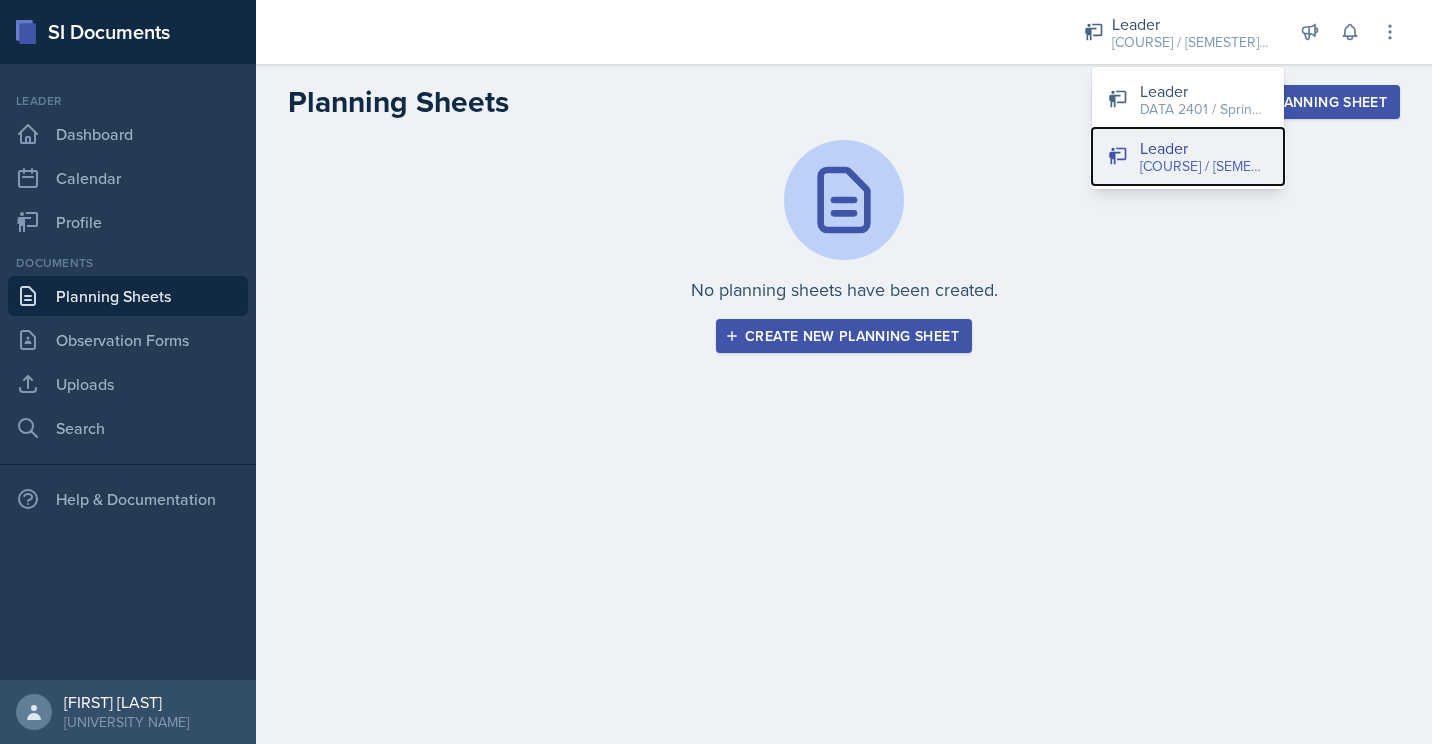 click on "Leader" at bounding box center (1204, 148) 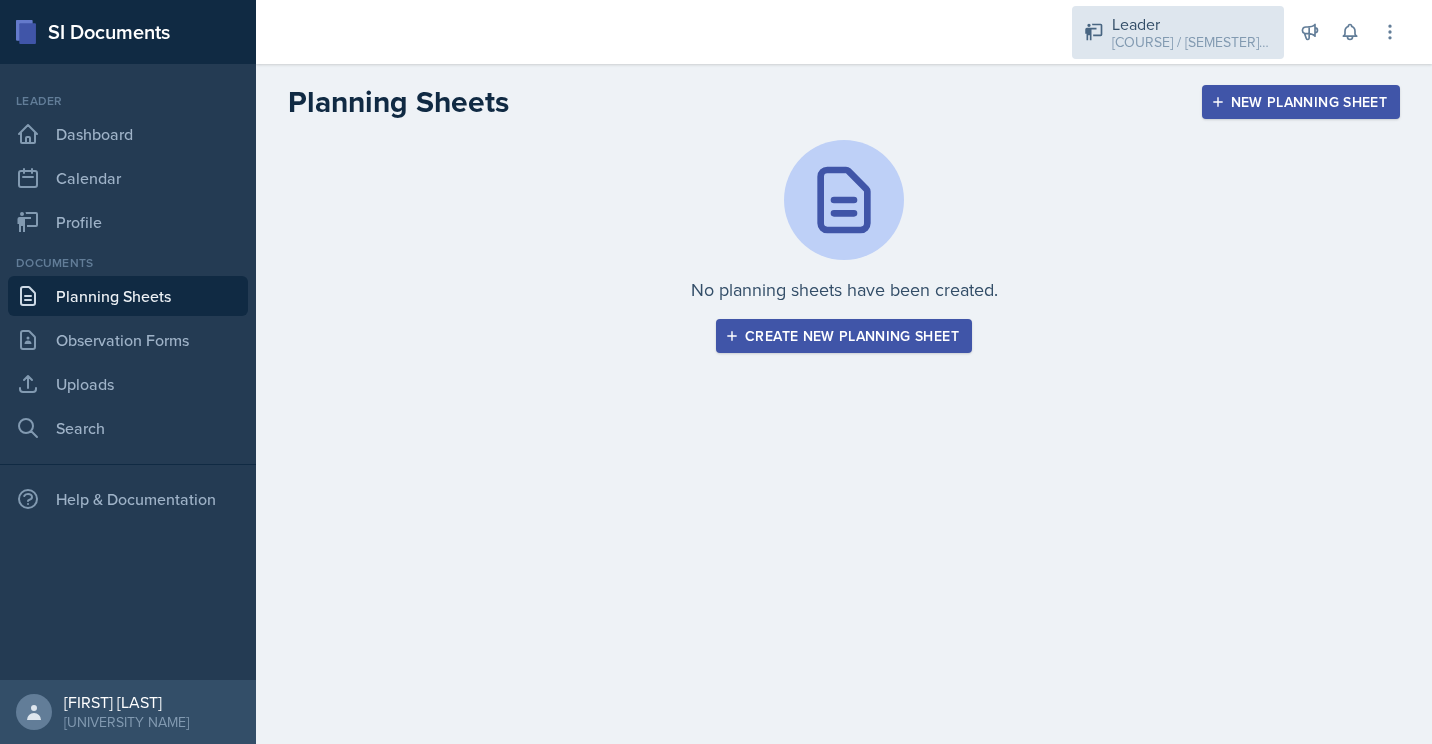click on "MATH [NUMBER] / Summer [NUMBER] [YEAR]" at bounding box center (1192, 42) 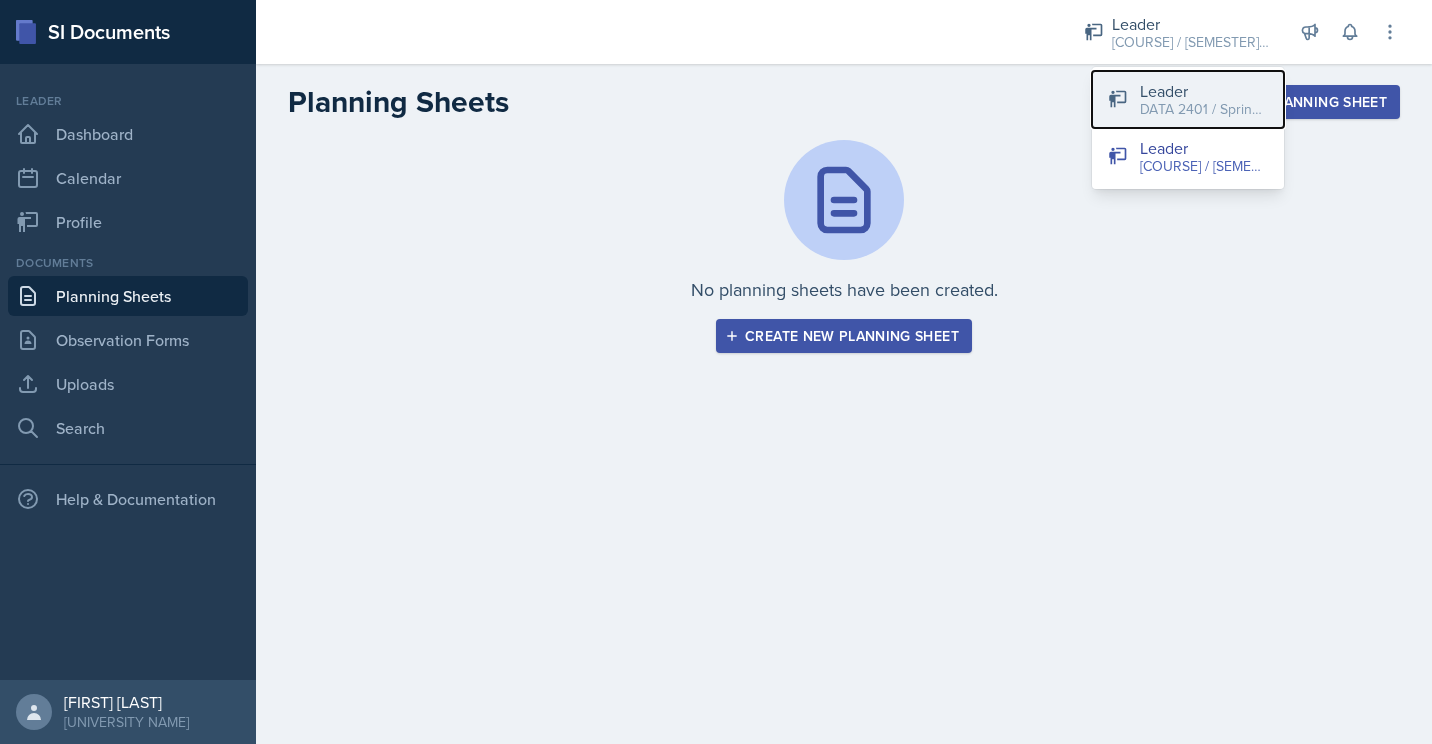 click on "Leader
DATA 2401 / [SEMESTER] [YEAR]" at bounding box center (1188, 99) 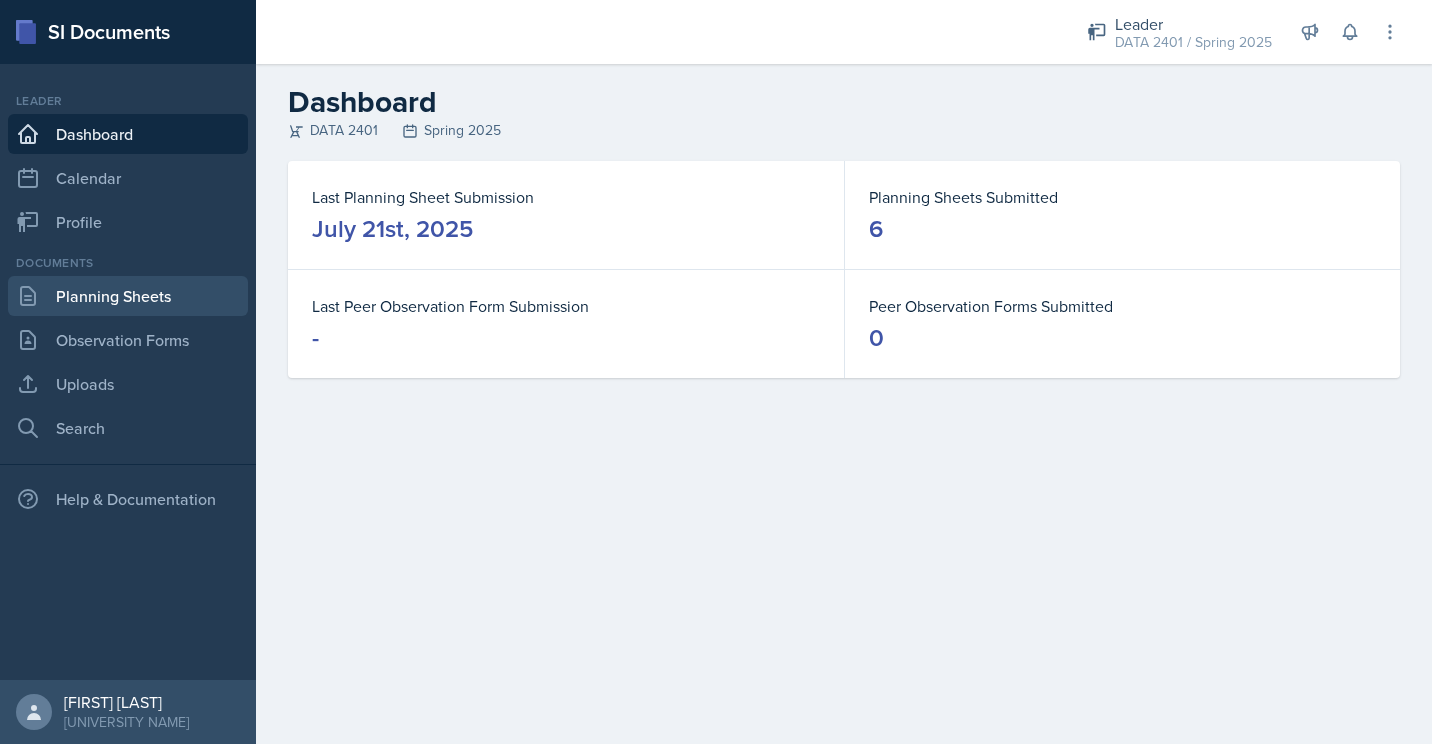 click on "Planning Sheets" at bounding box center [128, 296] 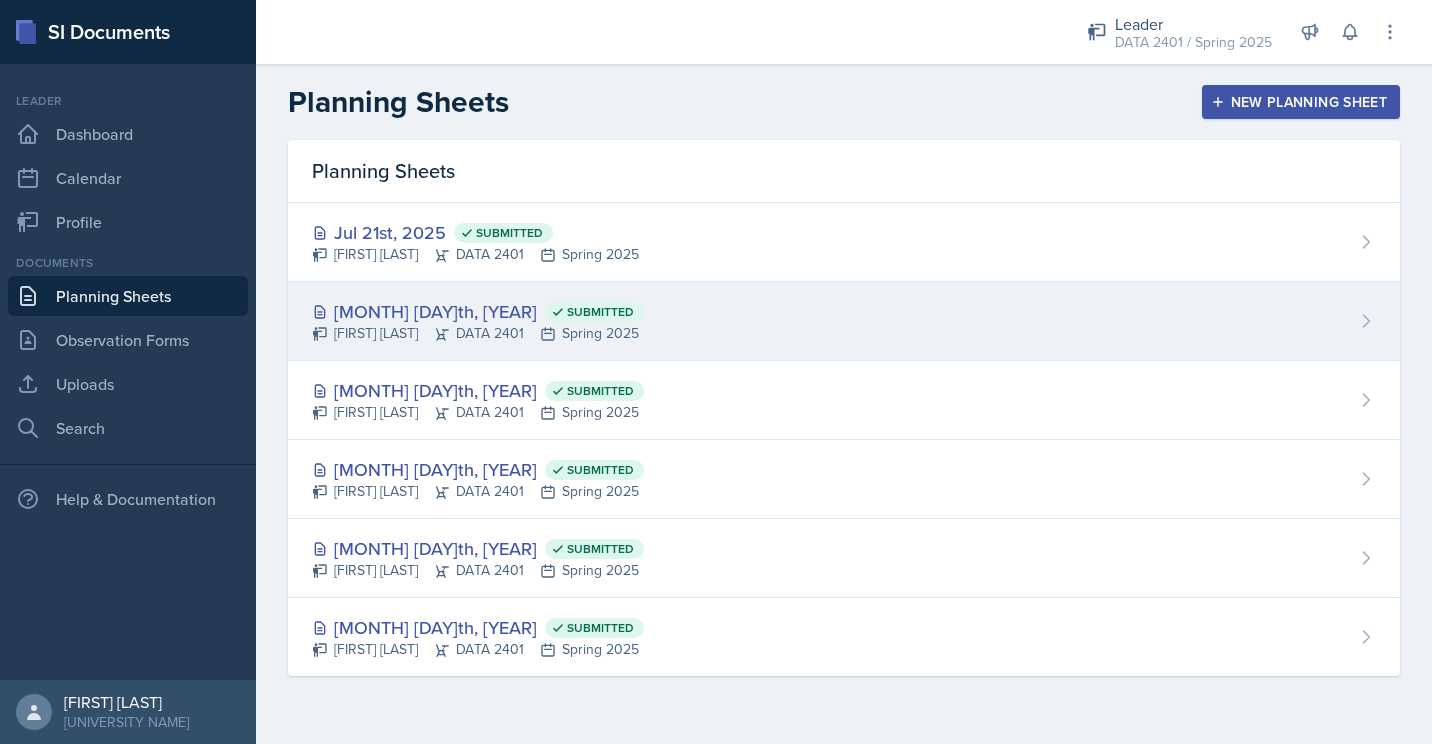 click on "Manuel Acuna Jr
DATA 2401
Spring 2025" at bounding box center [478, 333] 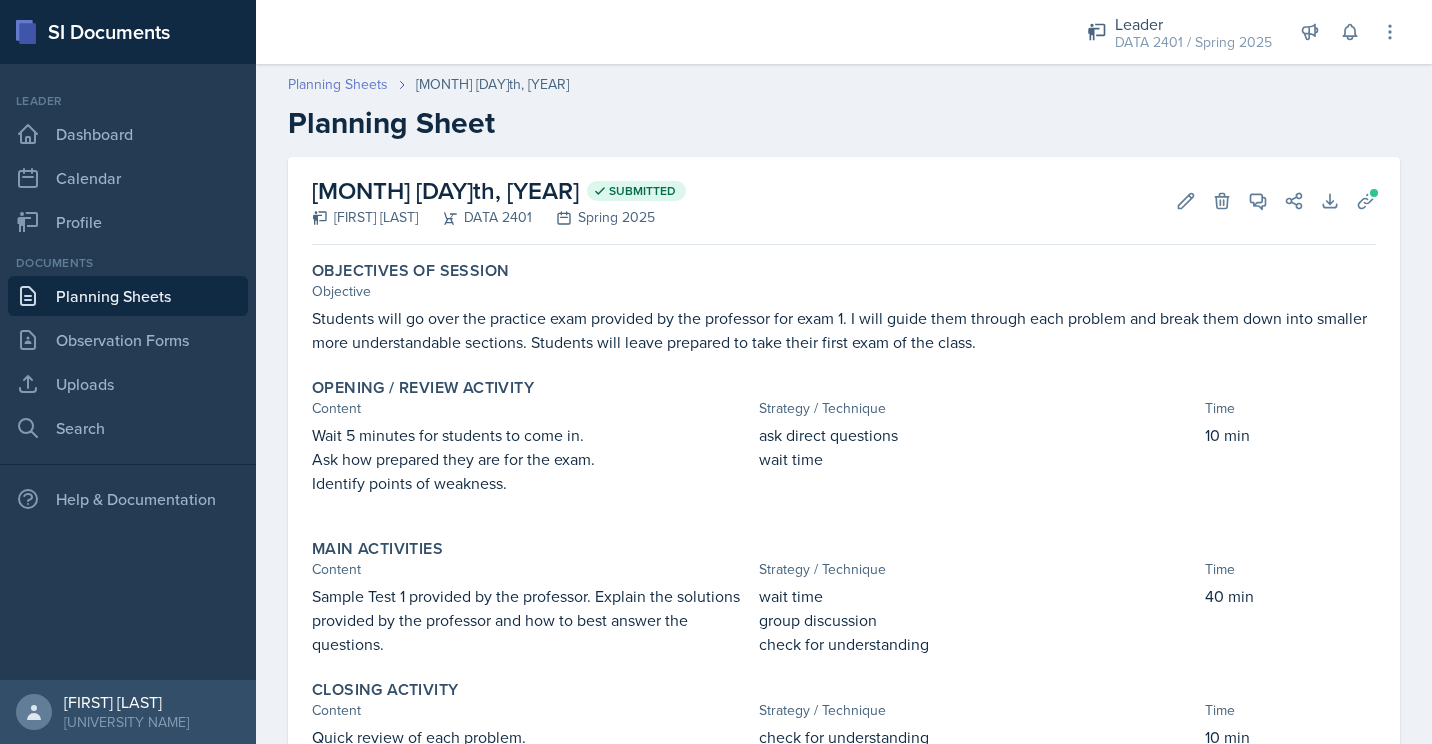 click on "Planning Sheets" at bounding box center (338, 84) 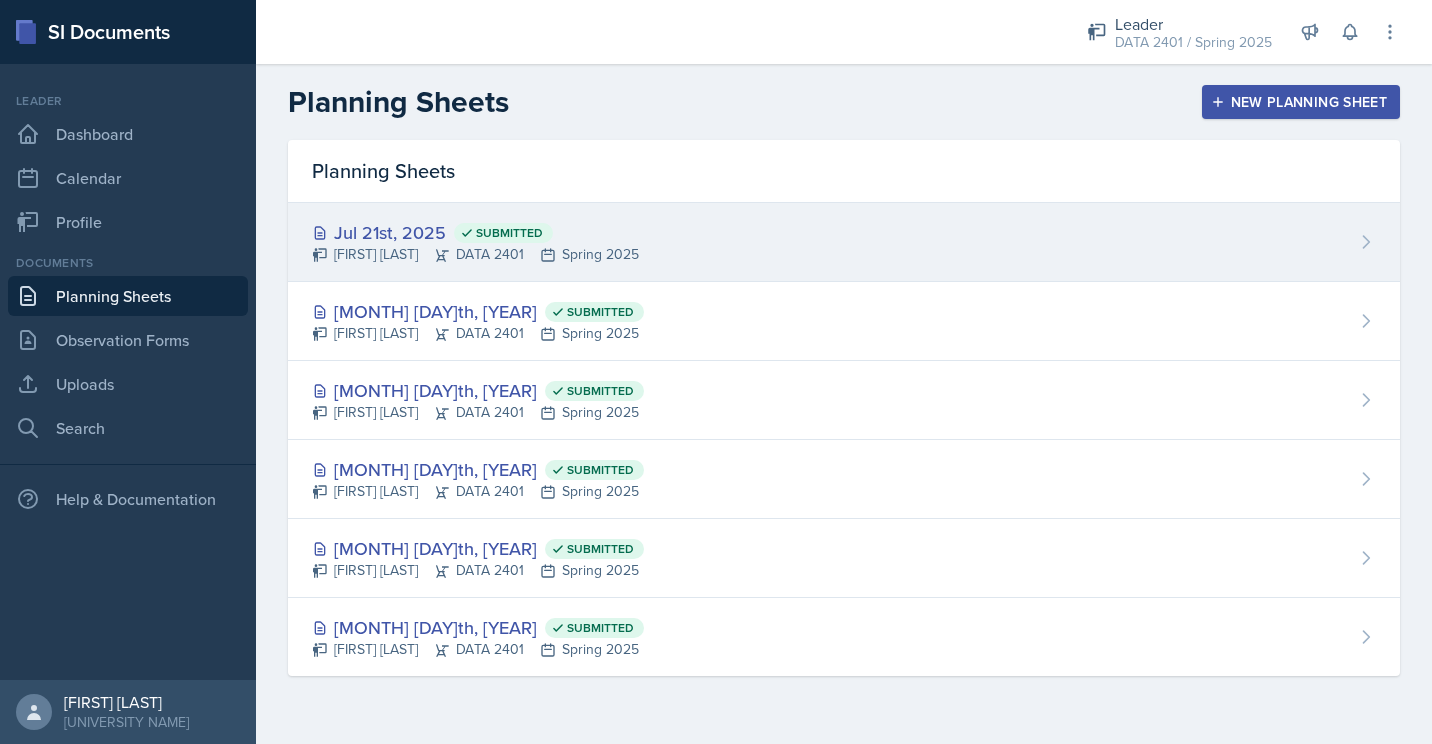 click on "Jul 21st, 2025
Submitted" at bounding box center (475, 232) 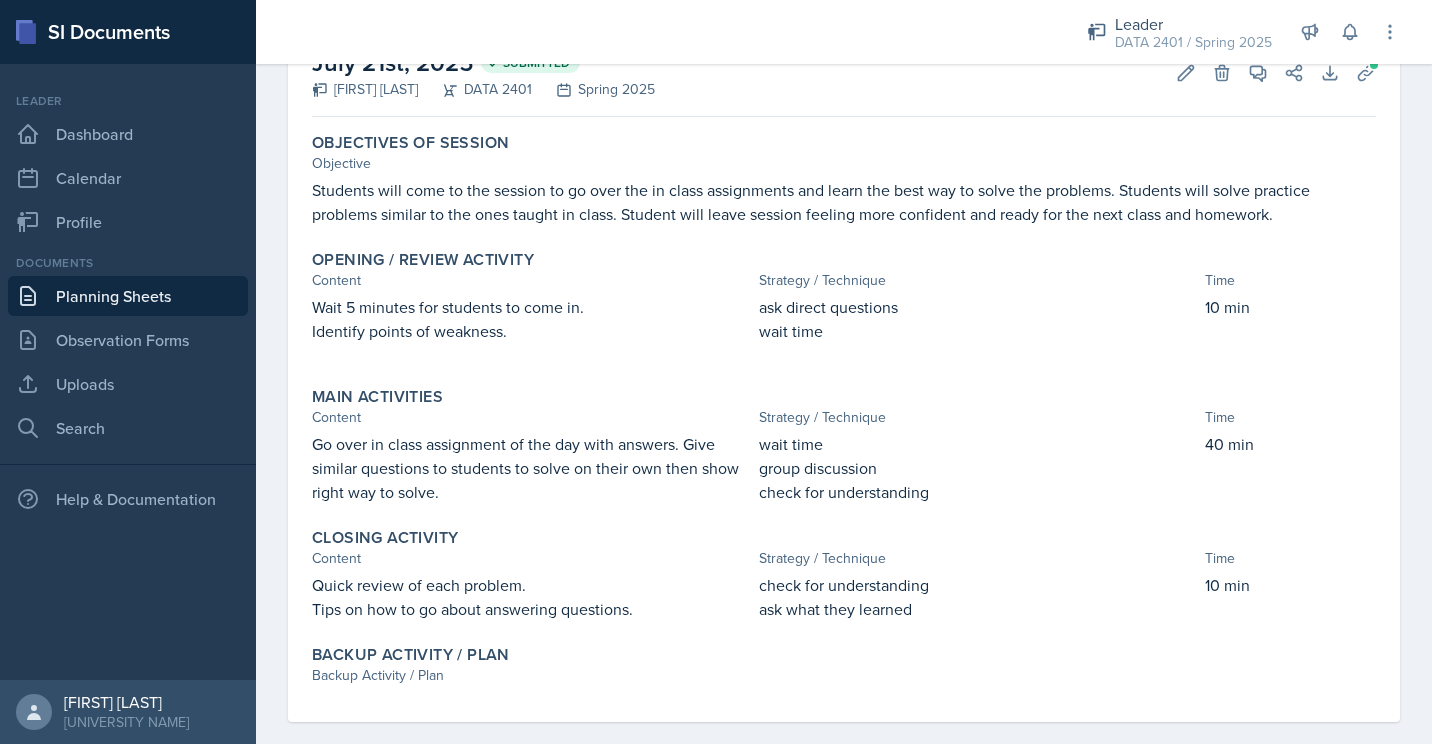 scroll, scrollTop: 129, scrollLeft: 0, axis: vertical 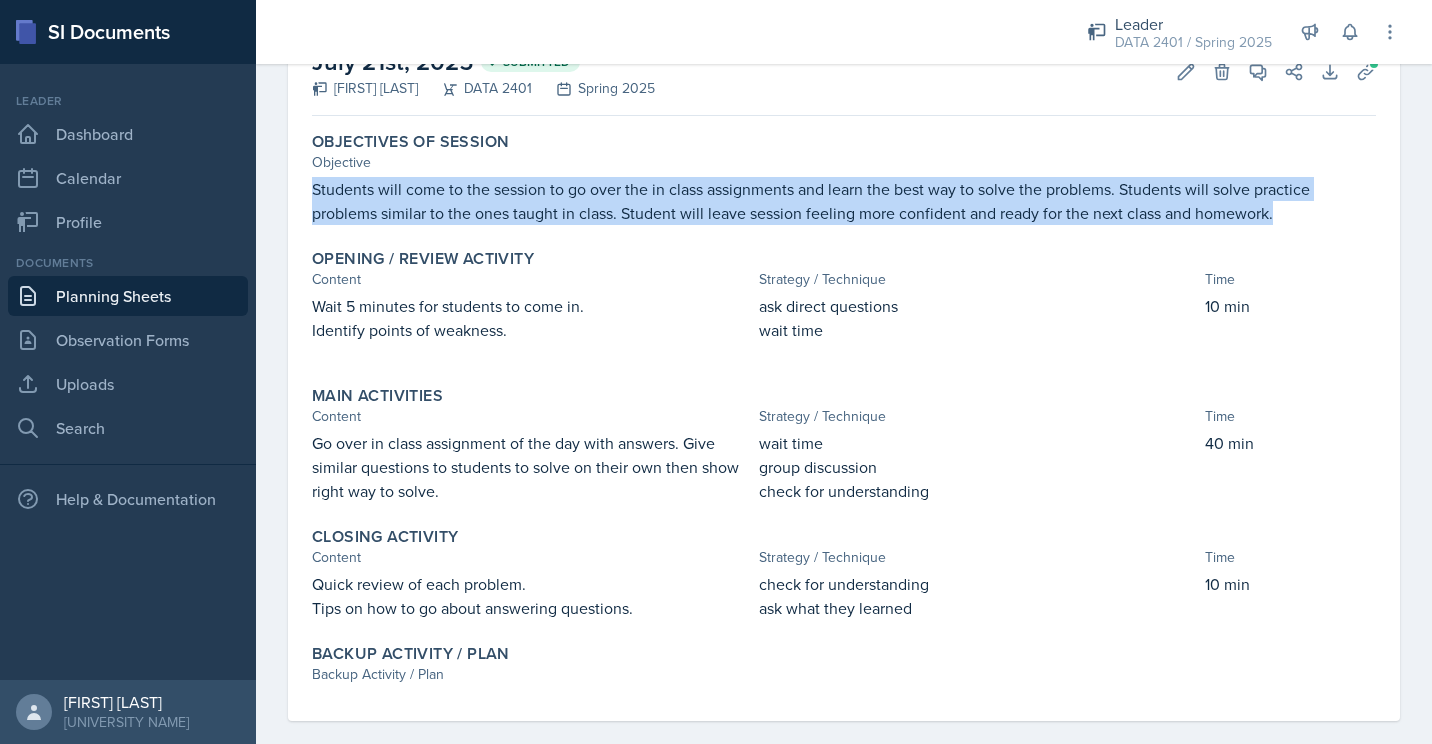 drag, startPoint x: 313, startPoint y: 190, endPoint x: 1293, endPoint y: 204, distance: 980.1 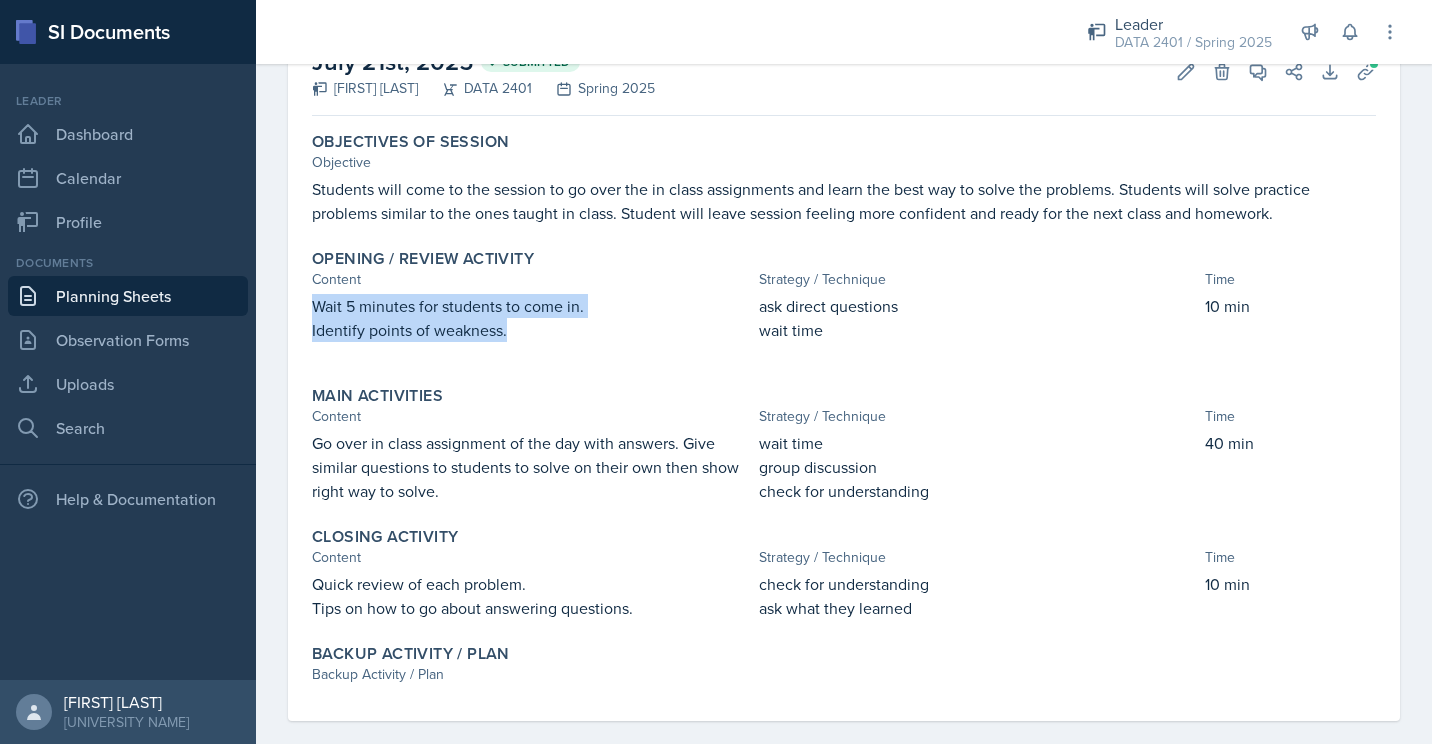 drag, startPoint x: 505, startPoint y: 331, endPoint x: 311, endPoint y: 295, distance: 197.31194 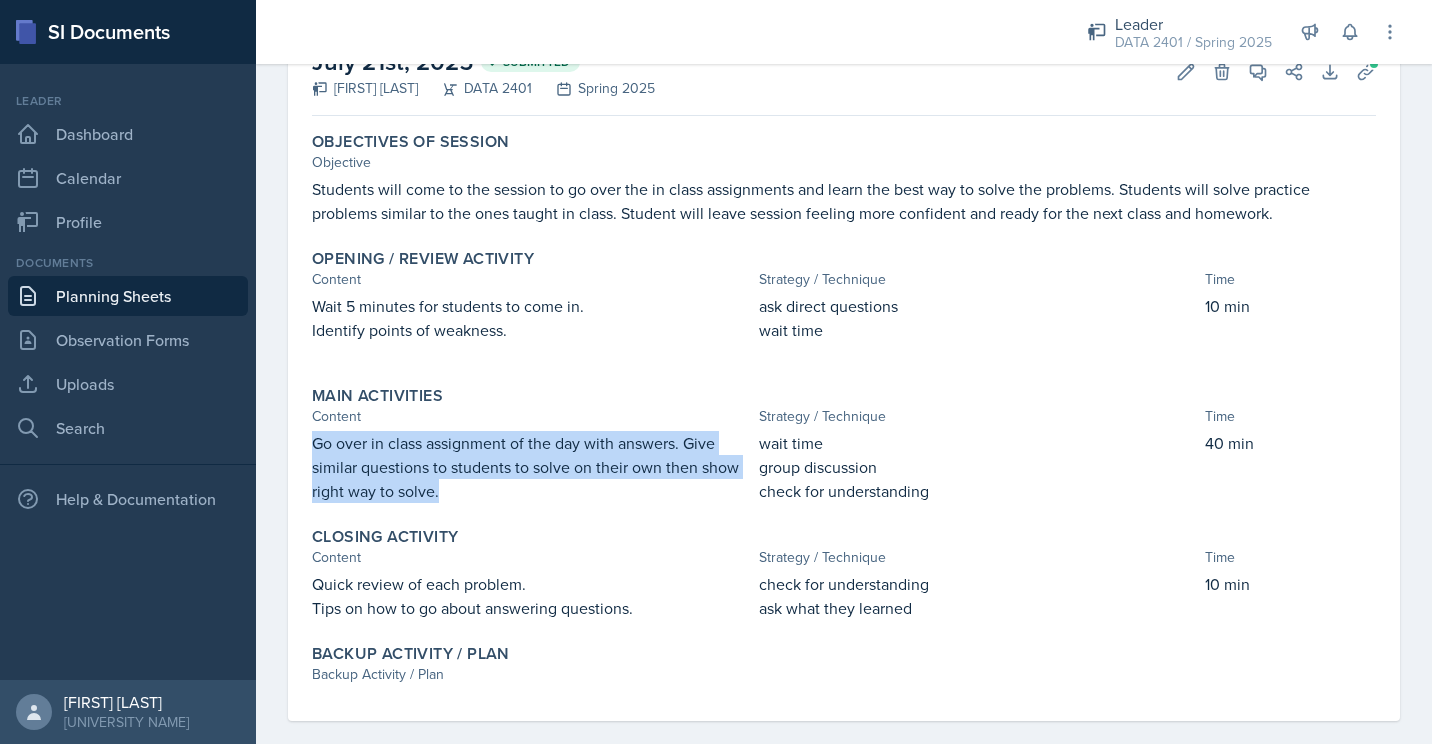 drag, startPoint x: 444, startPoint y: 492, endPoint x: 312, endPoint y: 442, distance: 141.1524 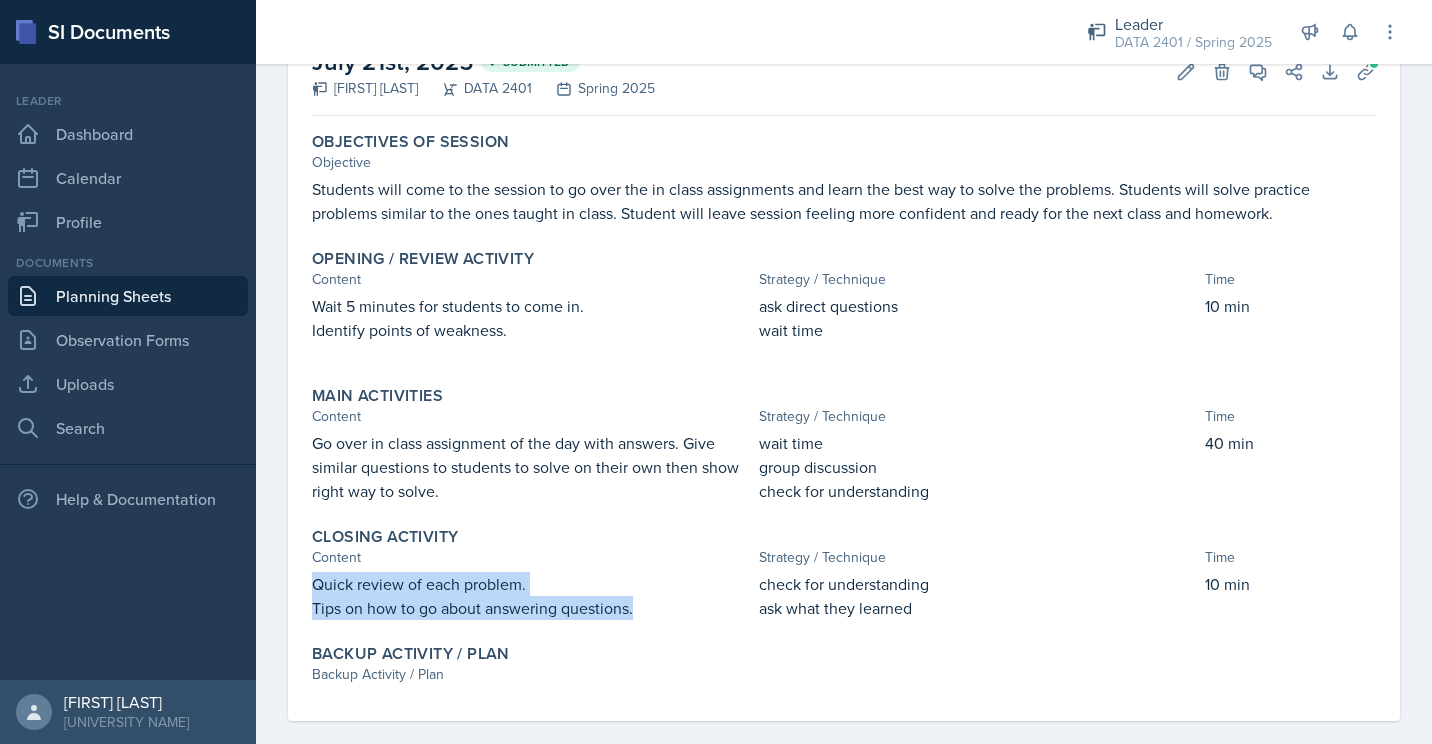 drag, startPoint x: 637, startPoint y: 601, endPoint x: 315, endPoint y: 571, distance: 323.3945 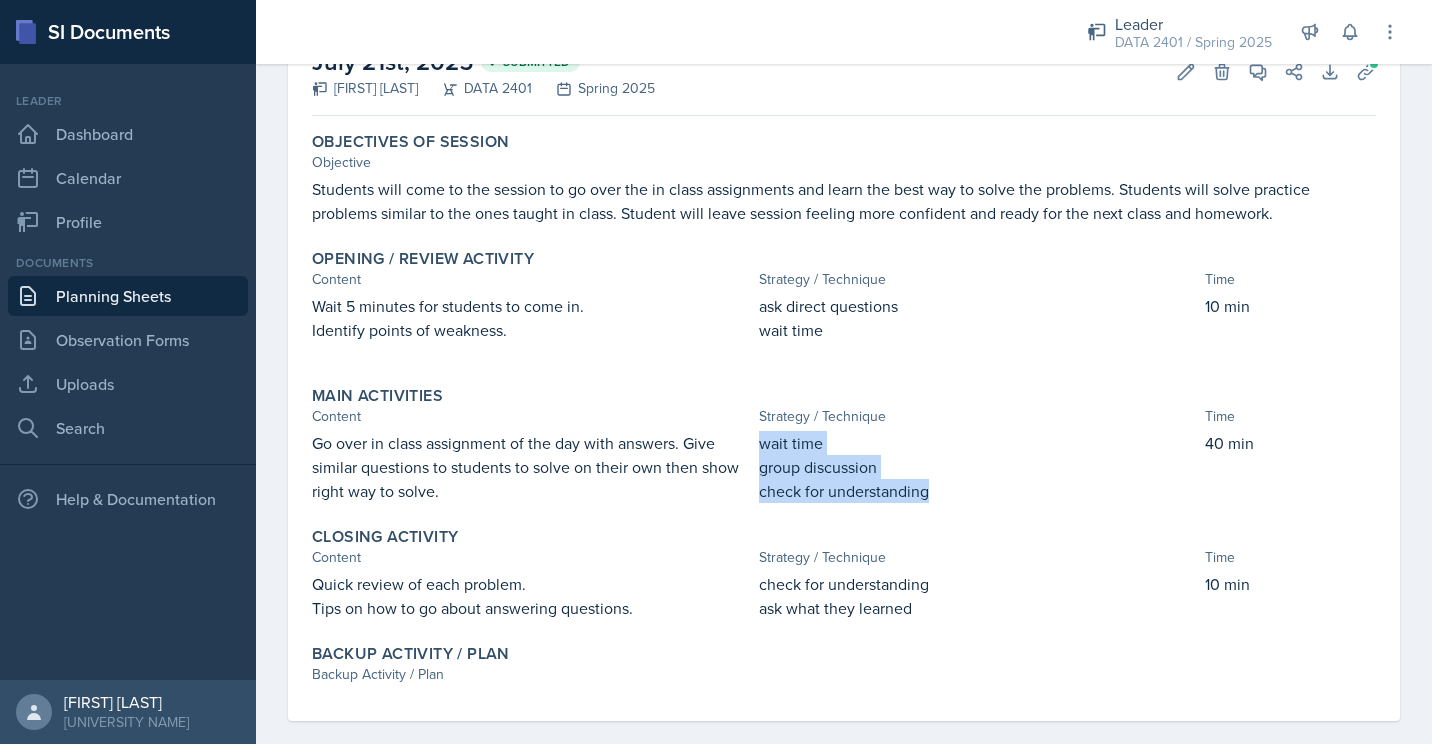 drag, startPoint x: 928, startPoint y: 489, endPoint x: 756, endPoint y: 444, distance: 177.7892 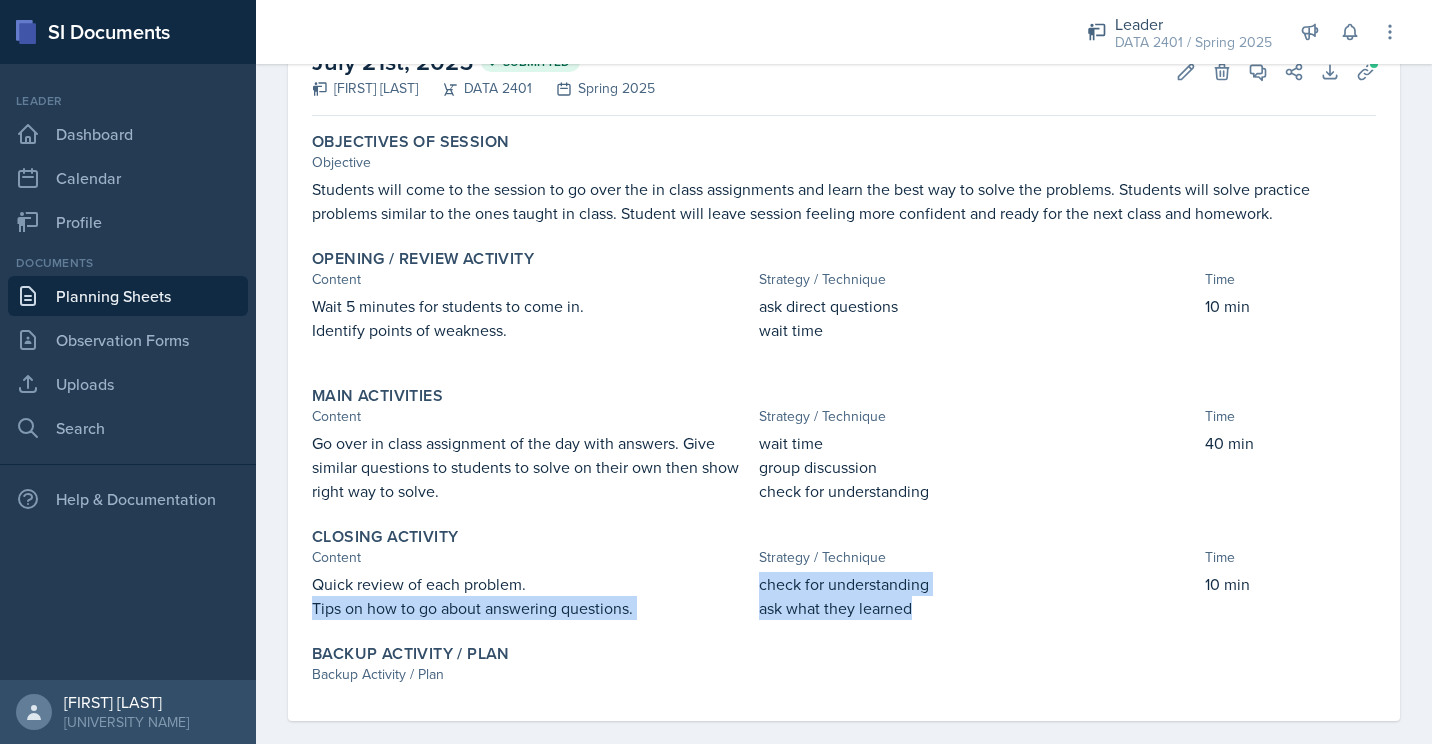 drag, startPoint x: 911, startPoint y: 605, endPoint x: 746, endPoint y: 576, distance: 167.5291 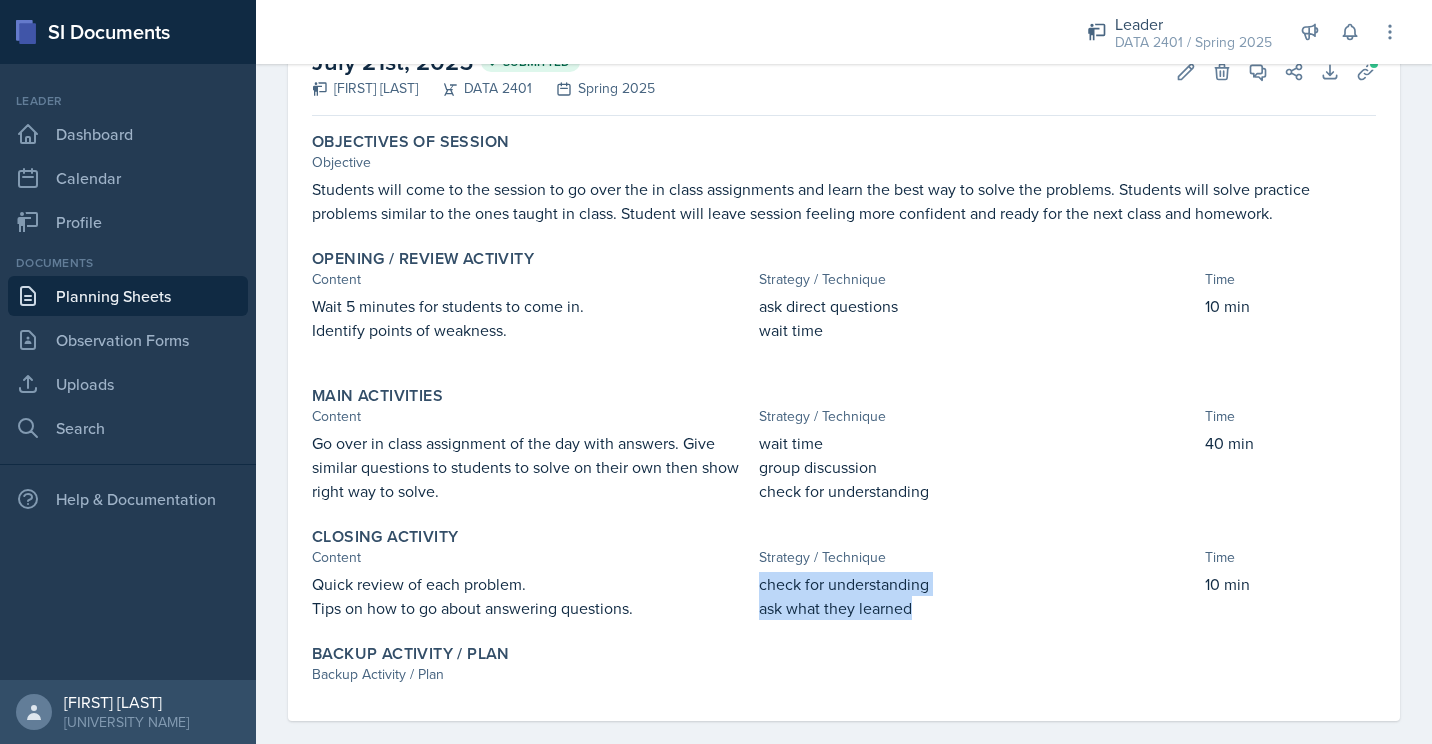 drag, startPoint x: 754, startPoint y: 587, endPoint x: 922, endPoint y: 623, distance: 171.81386 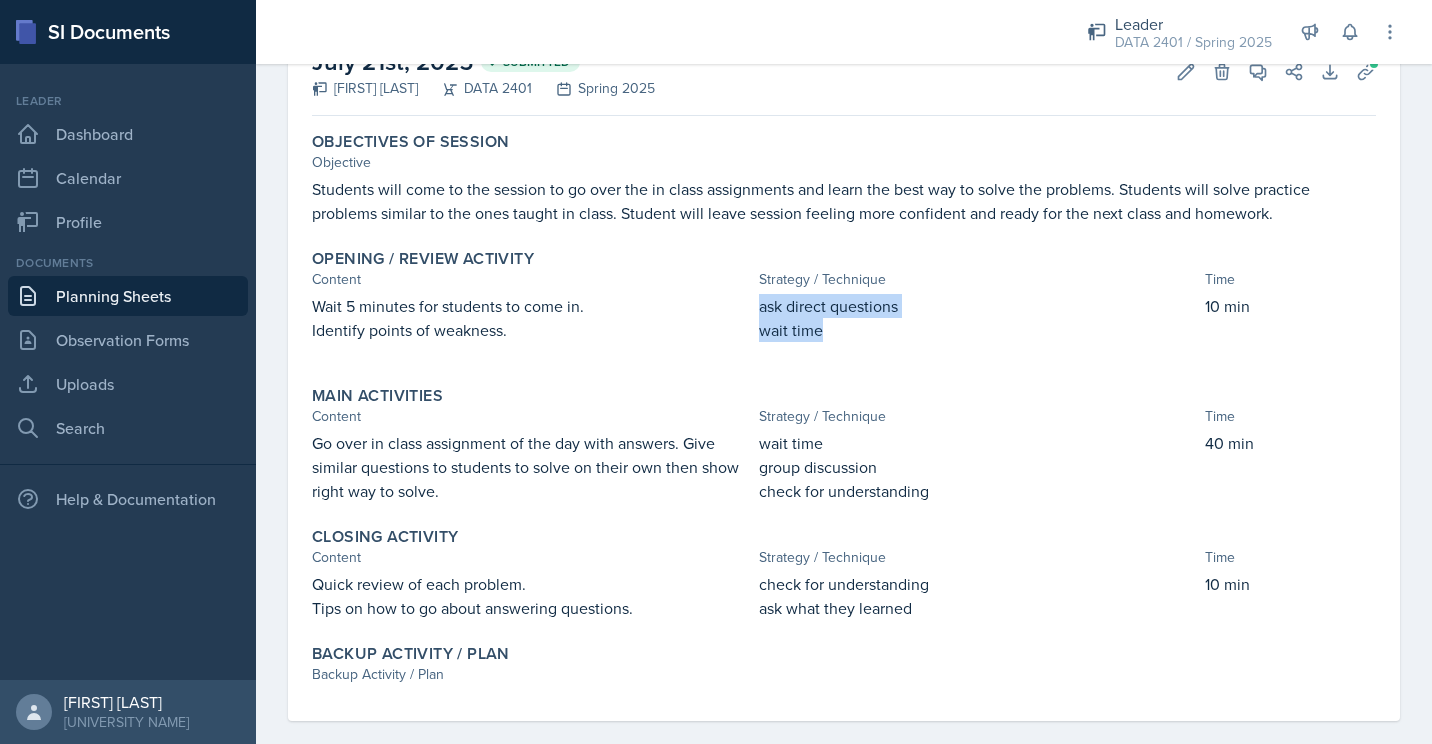 drag, startPoint x: 814, startPoint y: 332, endPoint x: 753, endPoint y: 312, distance: 64.195015 